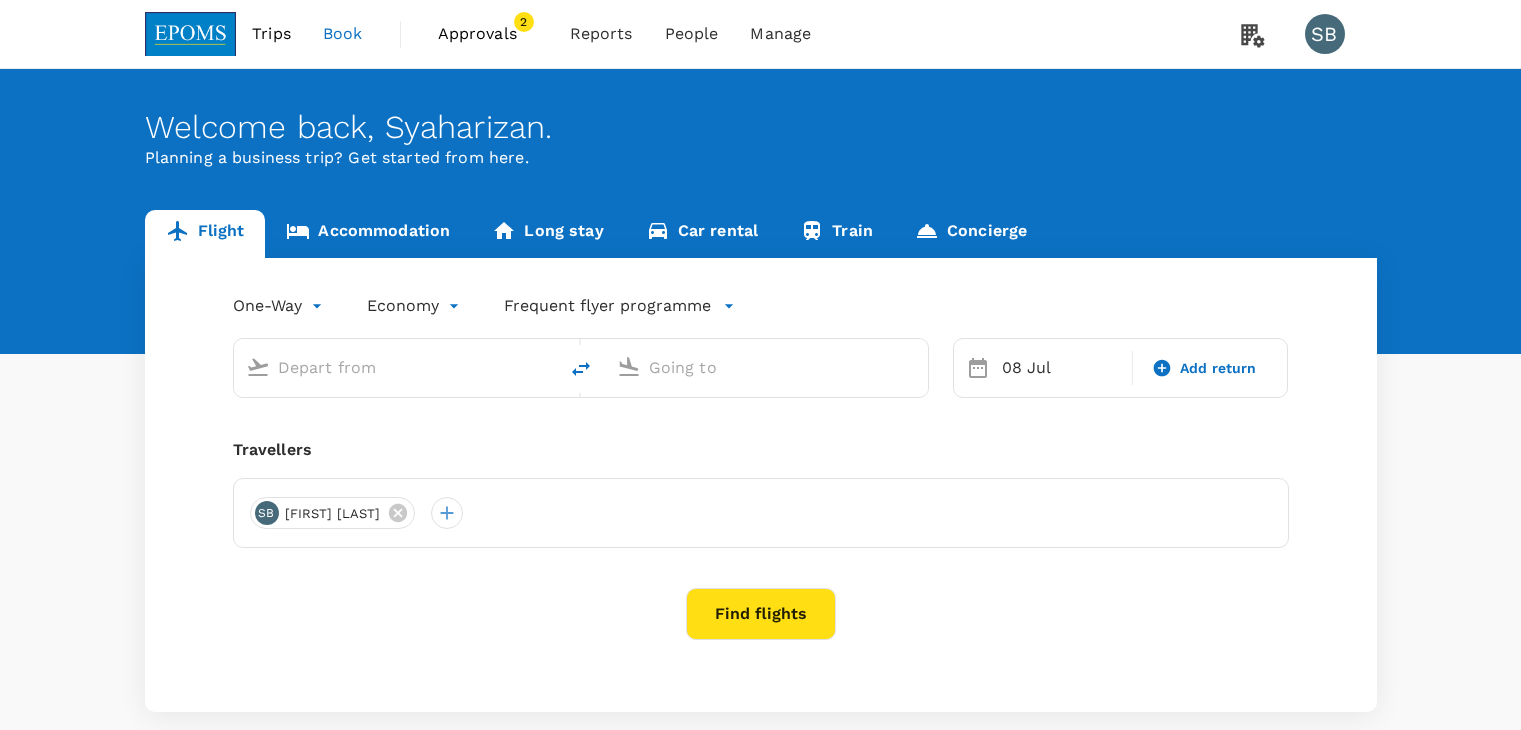 scroll, scrollTop: 0, scrollLeft: 0, axis: both 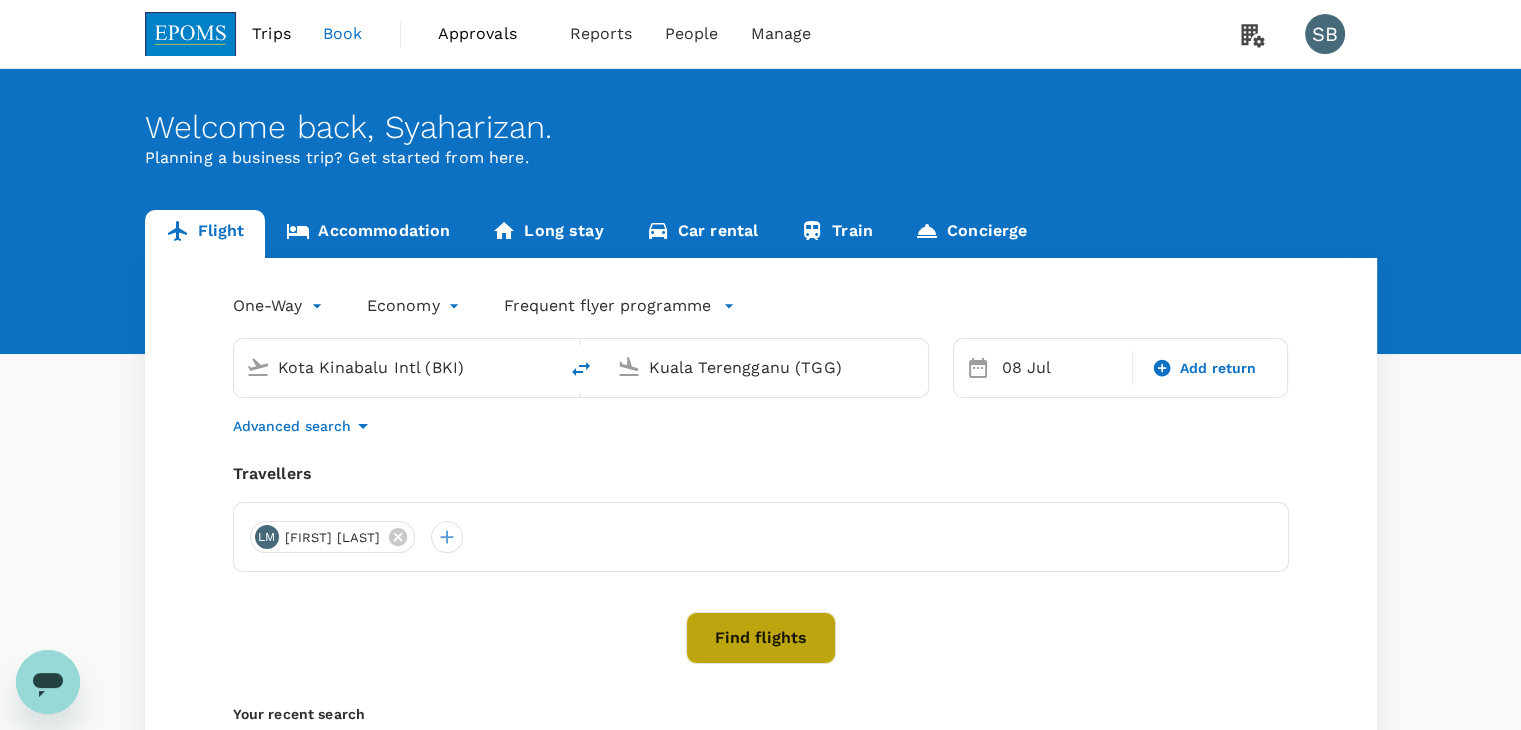 click on "Find flights" at bounding box center (761, 638) 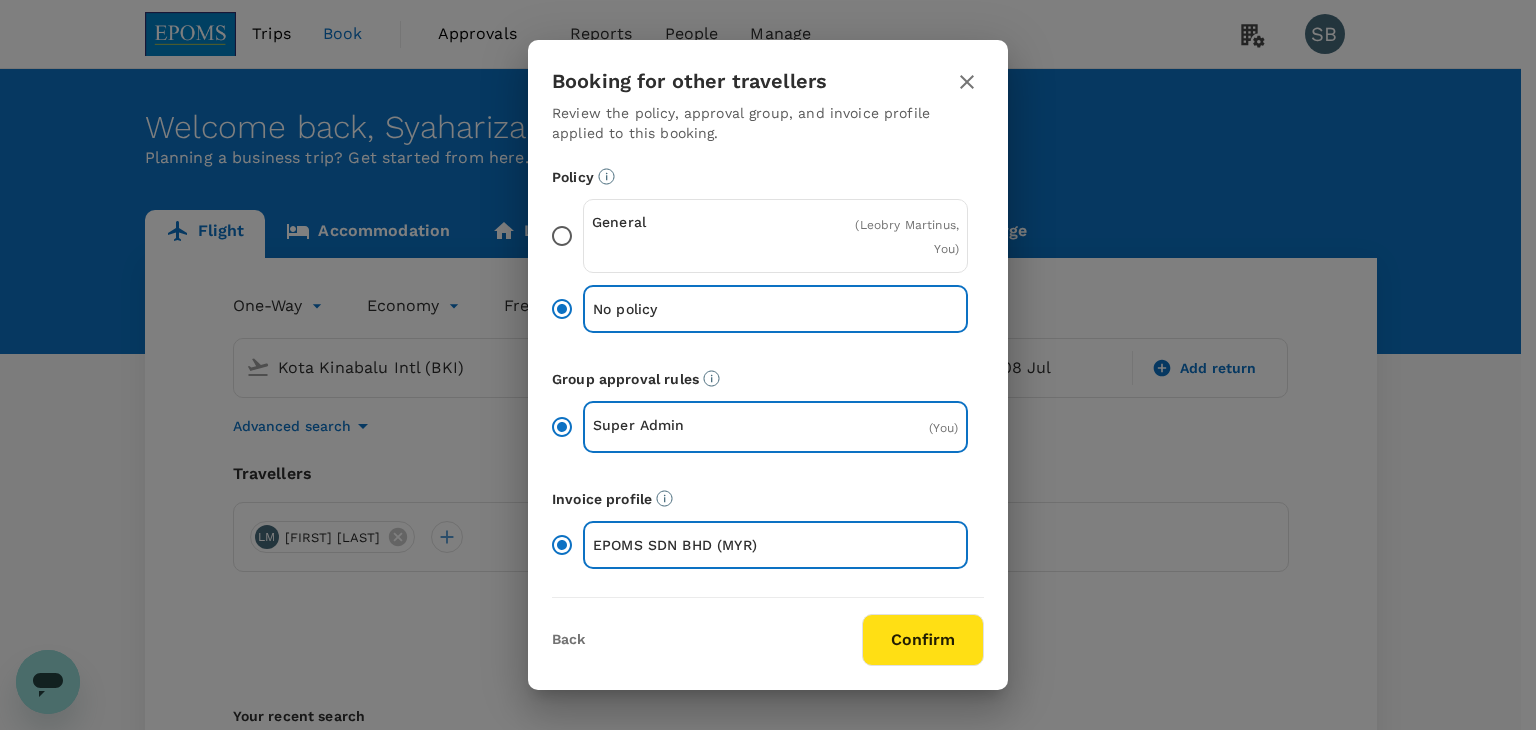 click on "Confirm" at bounding box center (923, 640) 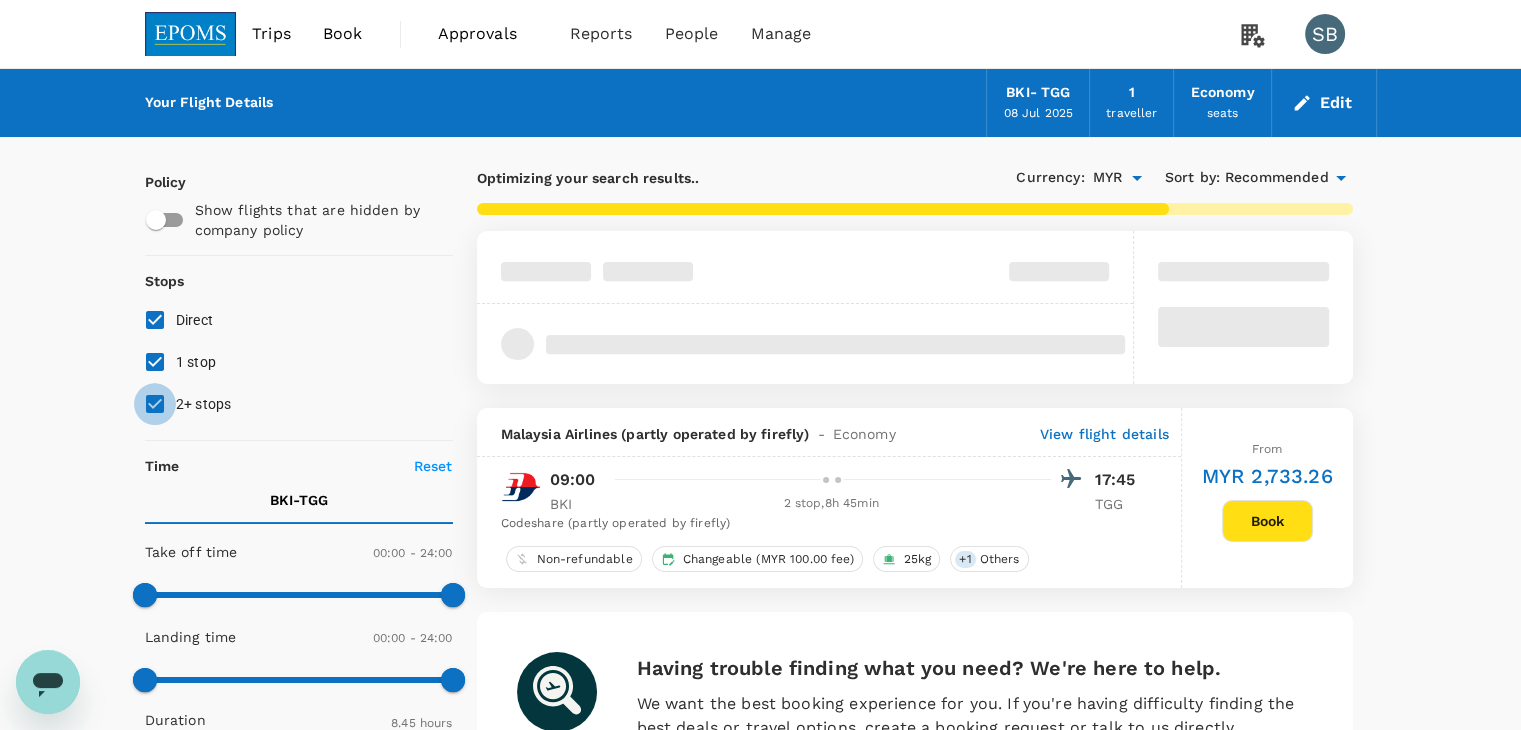 click on "2+ stops" at bounding box center [155, 404] 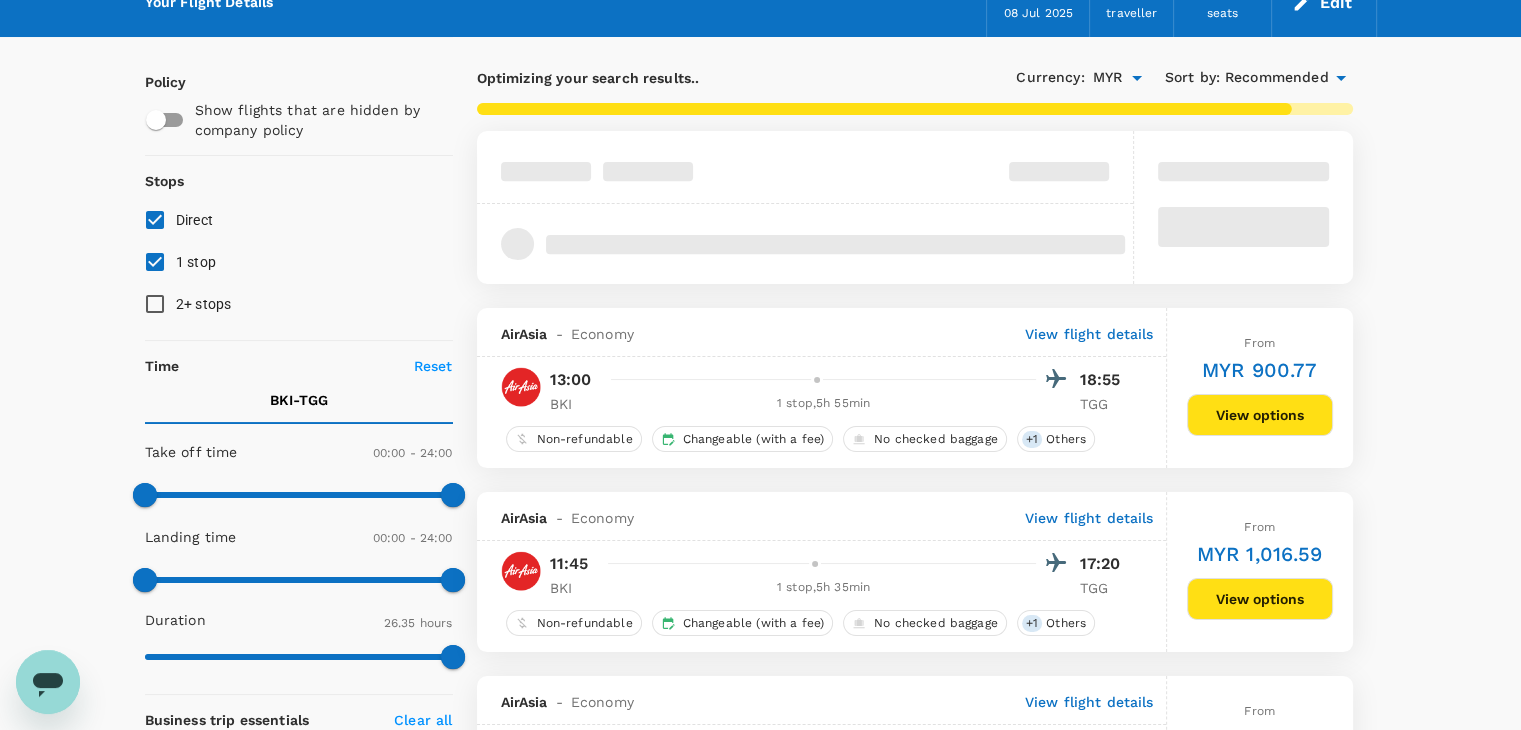 scroll, scrollTop: 200, scrollLeft: 0, axis: vertical 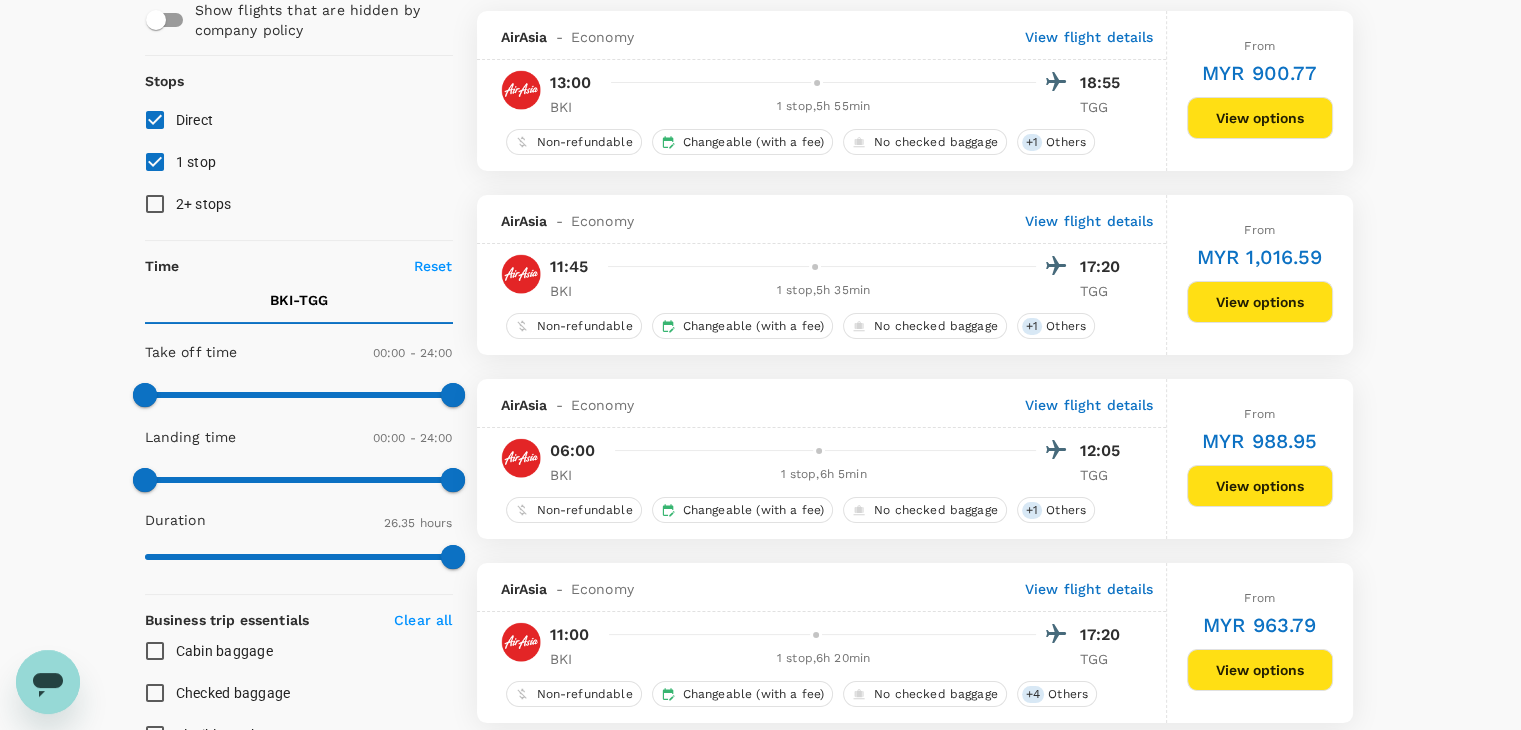 click on "View options" at bounding box center (1260, 118) 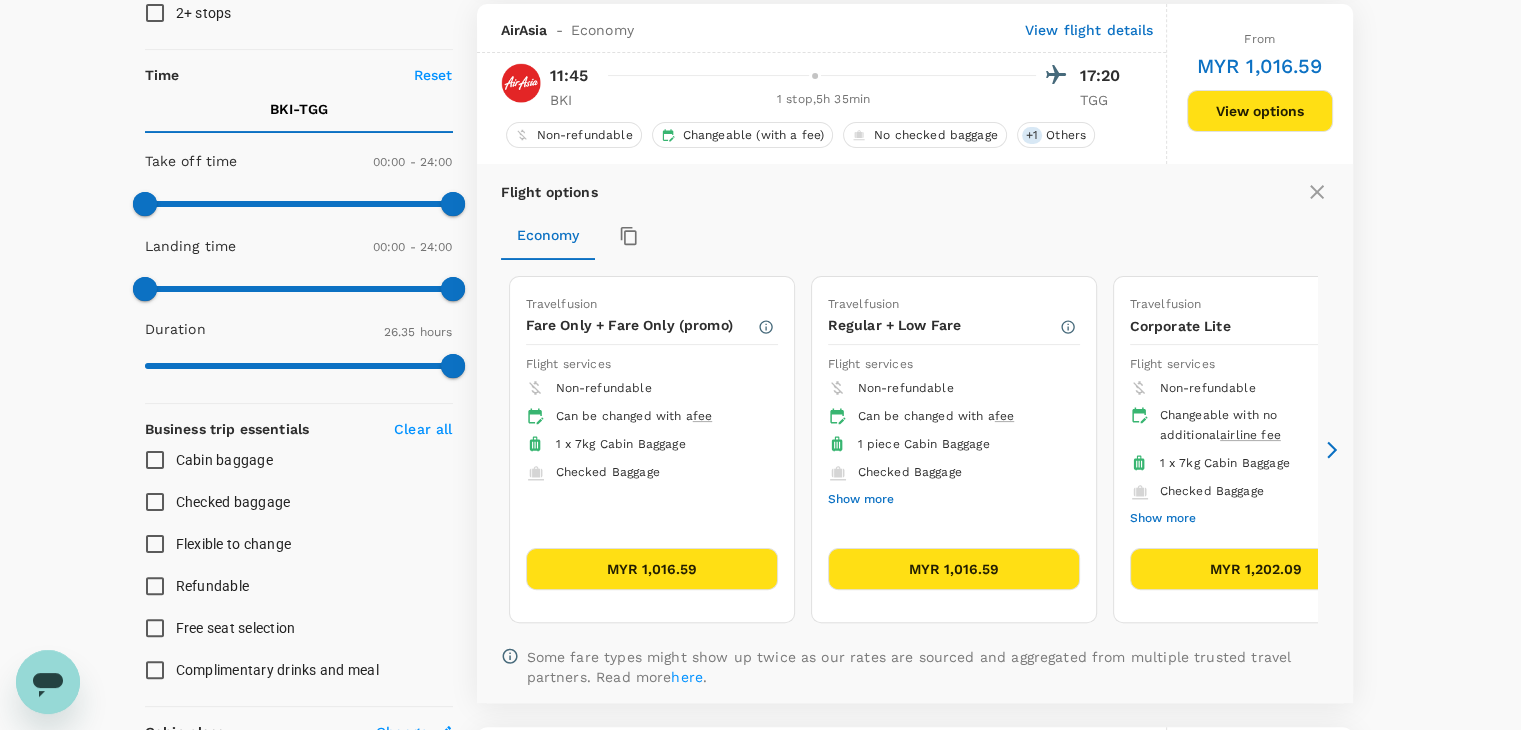scroll, scrollTop: 395, scrollLeft: 0, axis: vertical 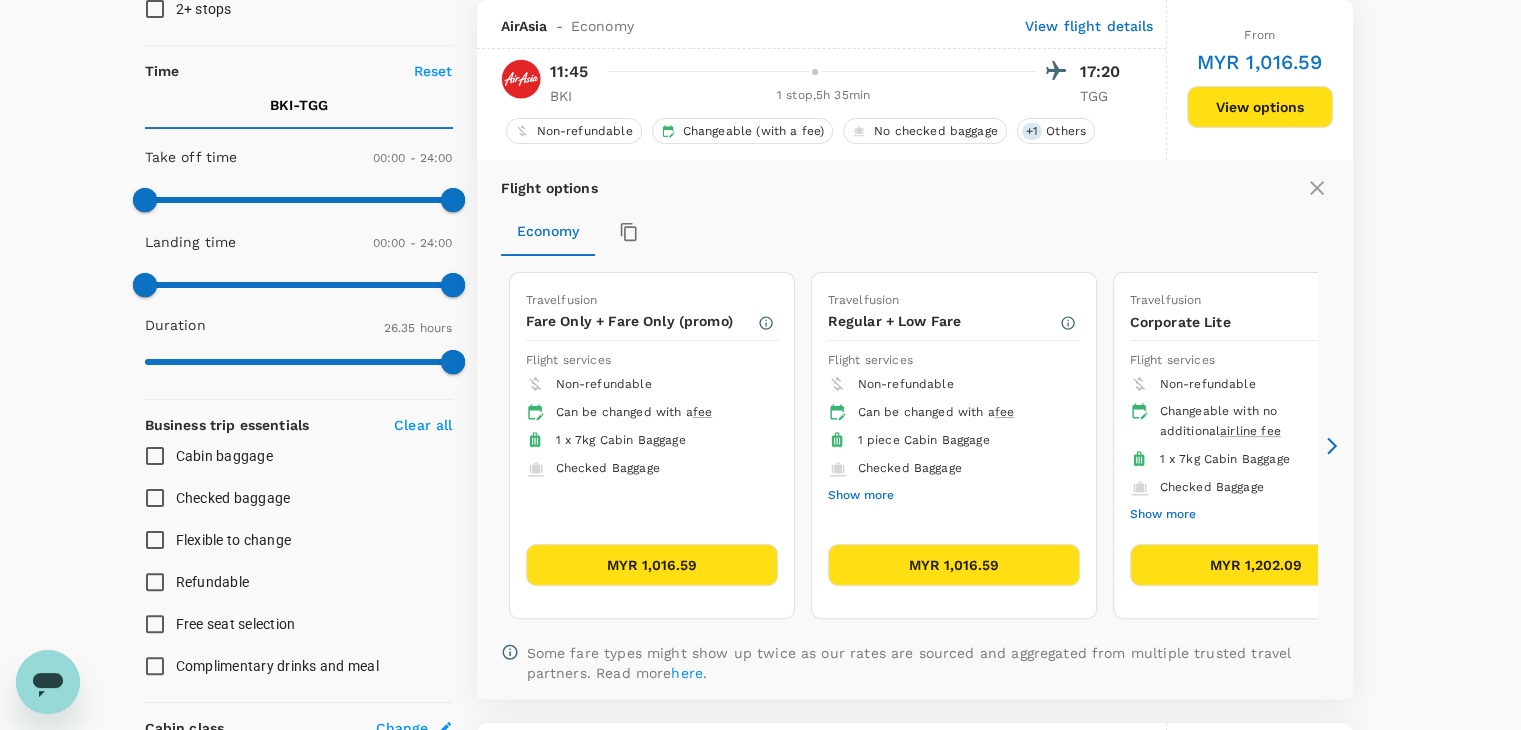 click on "MYR 1,016.59" at bounding box center (954, 565) 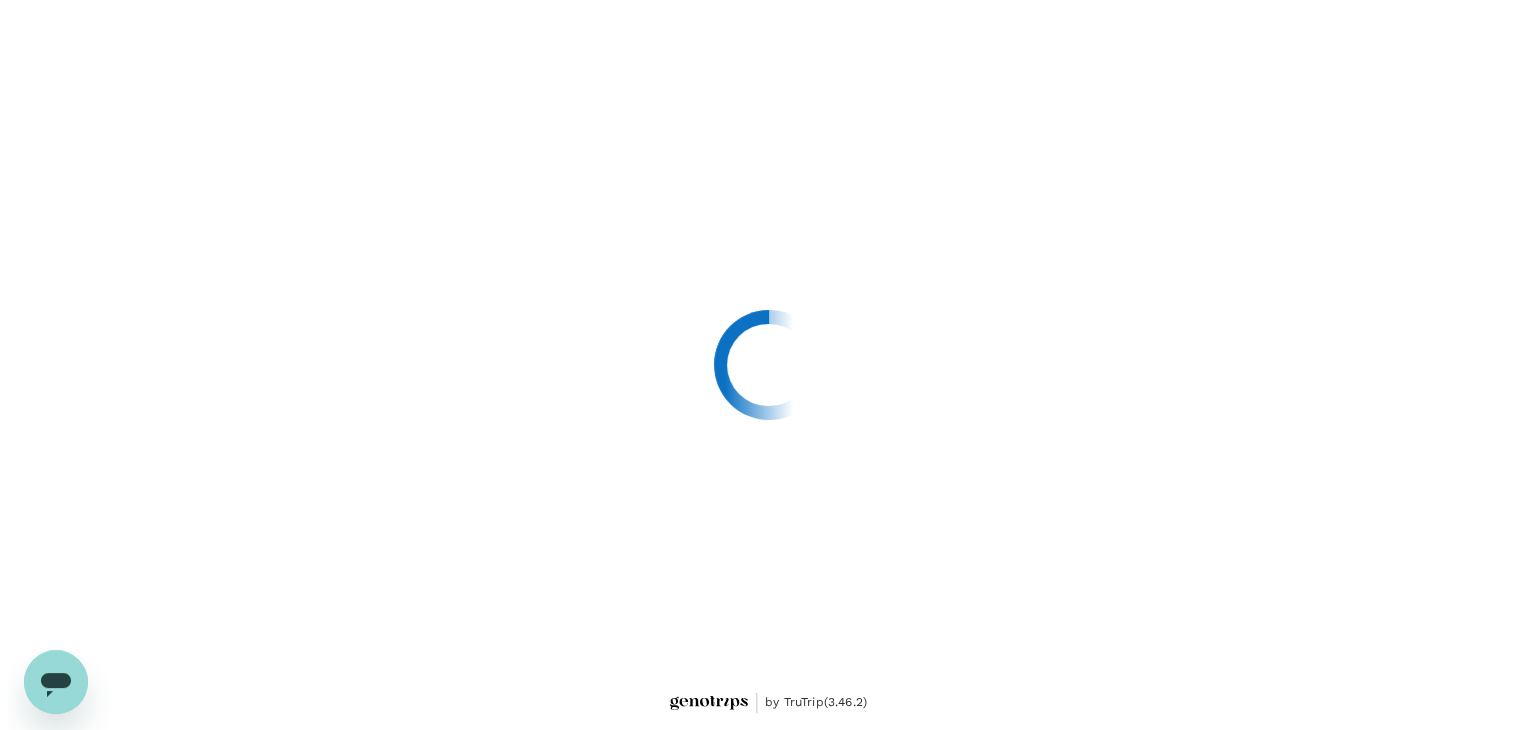 scroll, scrollTop: 0, scrollLeft: 0, axis: both 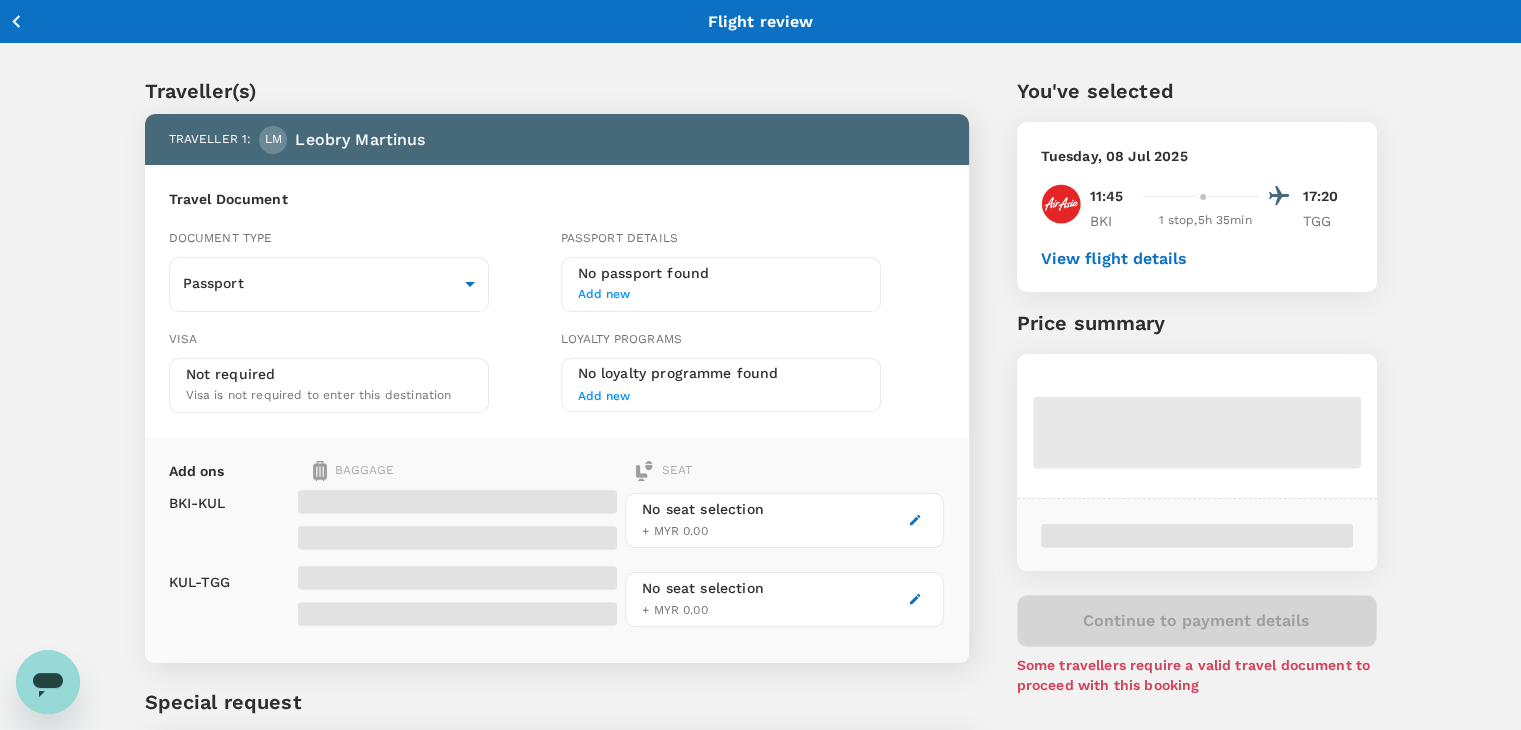 click on "View flight details" at bounding box center [1114, 259] 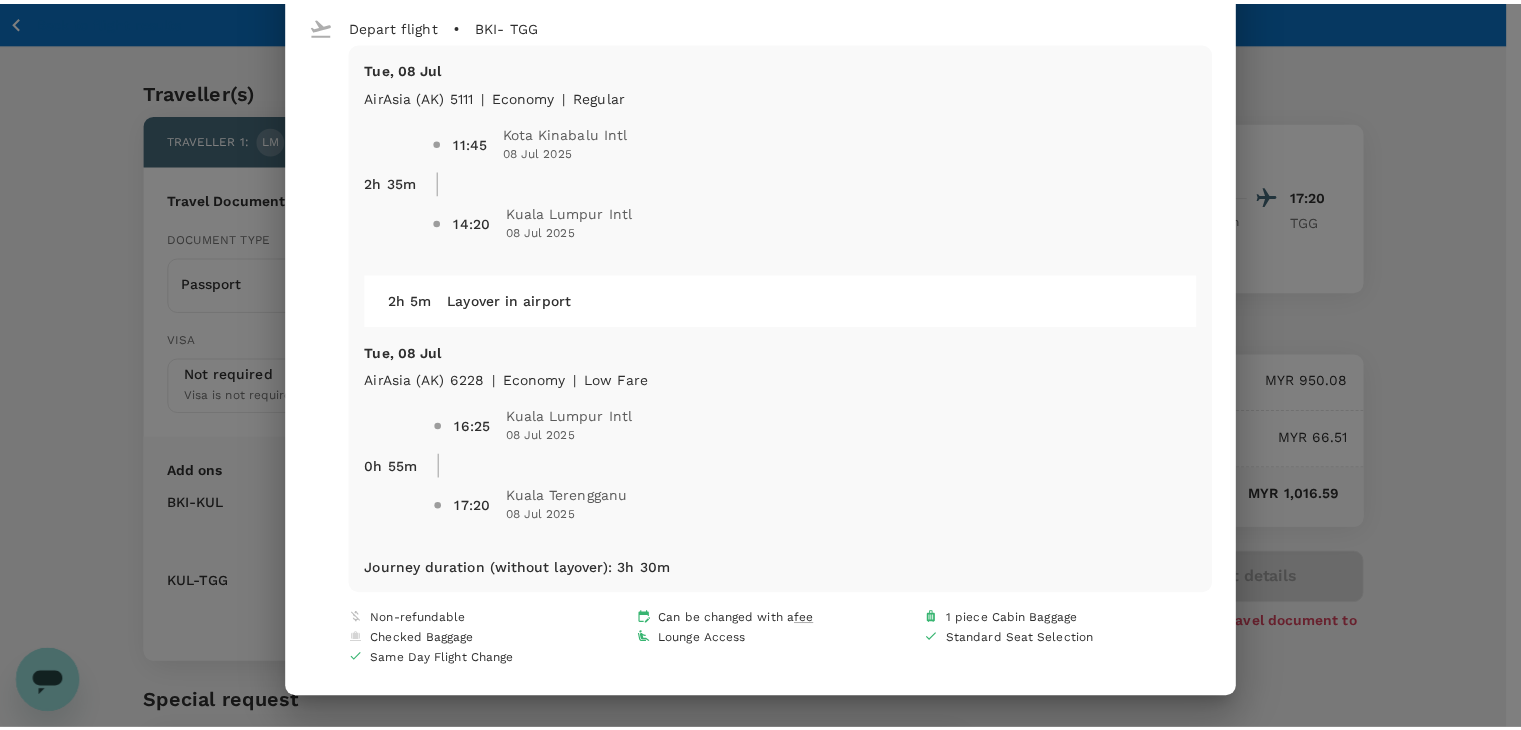 scroll, scrollTop: 0, scrollLeft: 0, axis: both 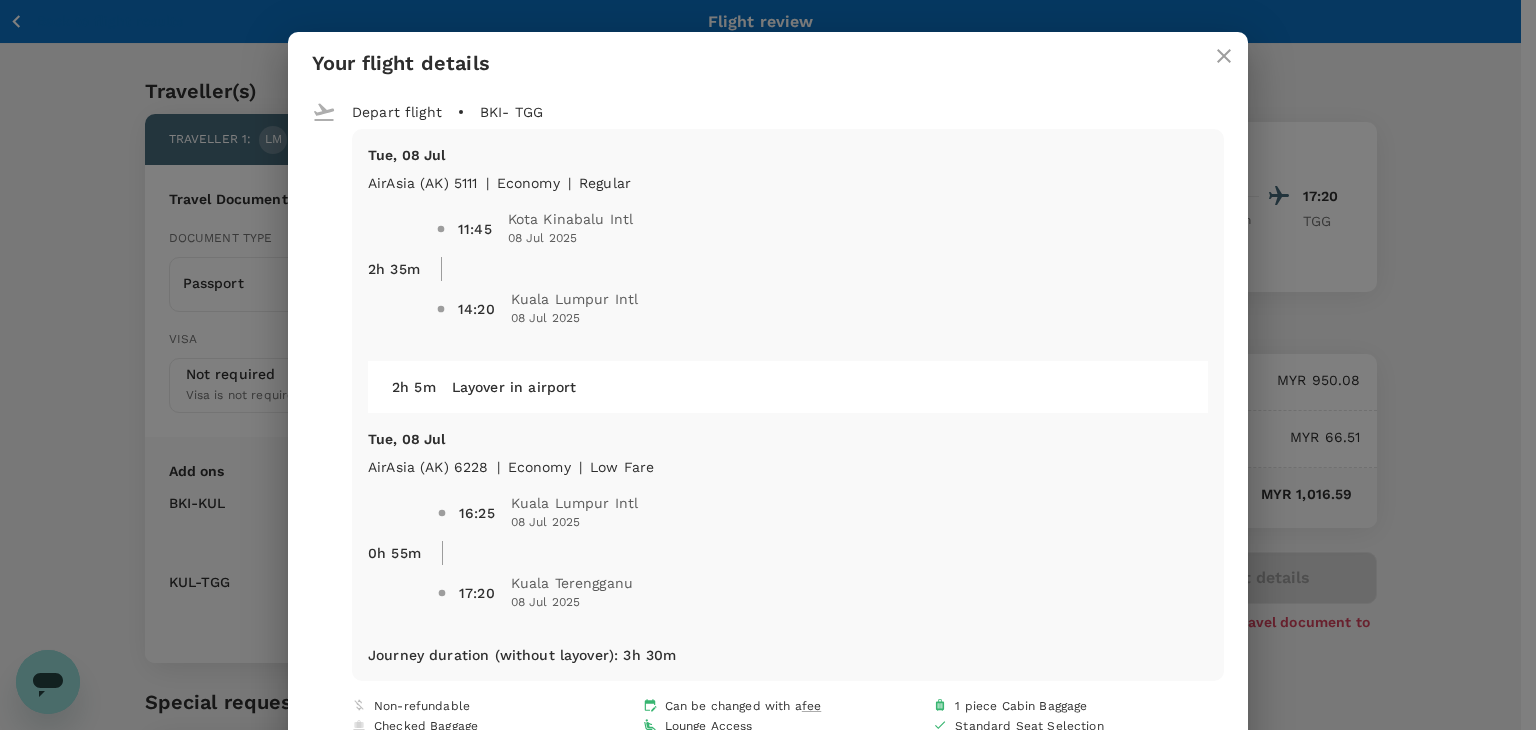click at bounding box center [1224, 56] 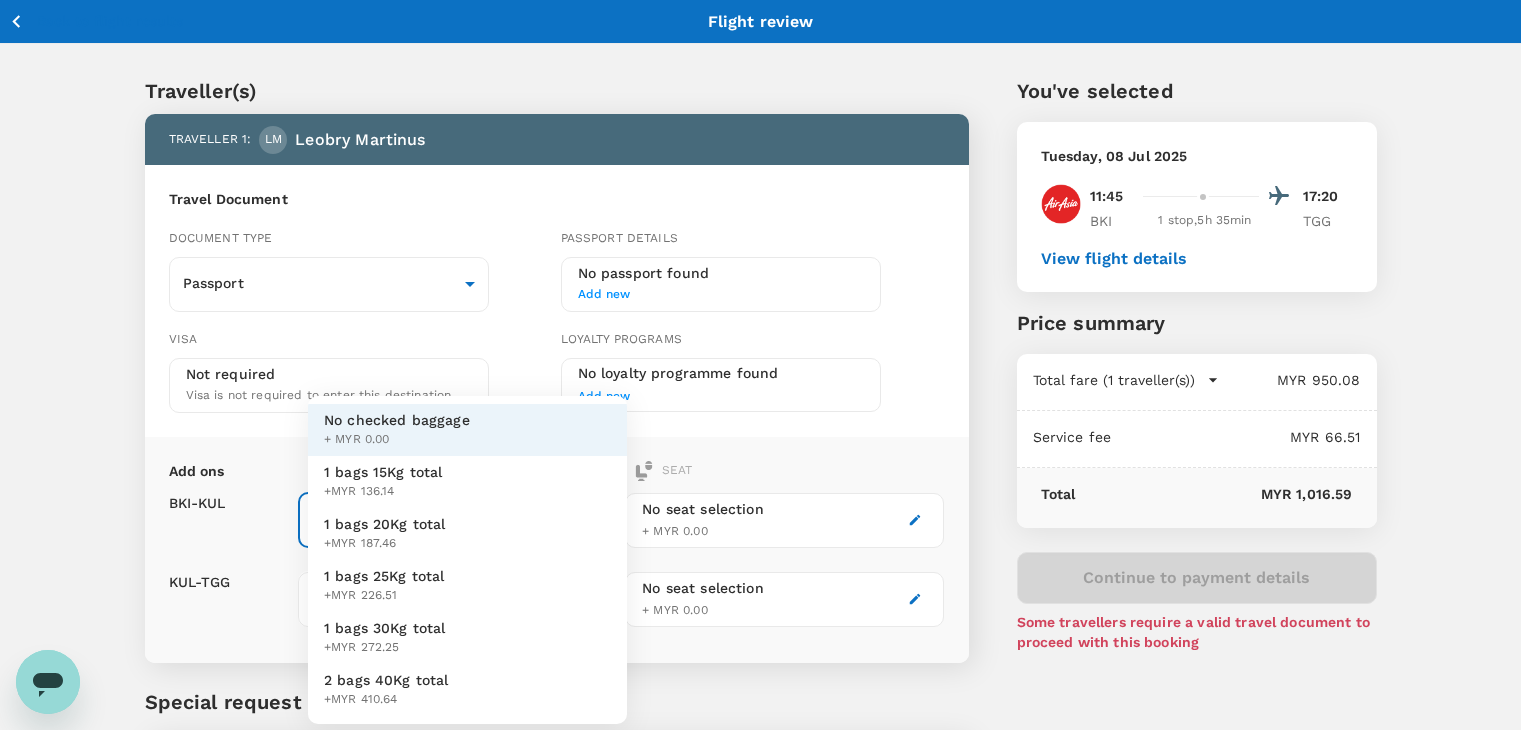 click on "Back to flight results Flight review Traveller(s) Traveller   1 : LM Leobry   Martinus Travel Document Document type Passport Passport ​ Passport details No passport found Add new Visa Not required Visa is not required to enter this destination Loyalty programs No loyalty programme found Add new Add ons Baggage Seat BKI  -  KUL KUL  -  TGG No checked baggage + MYR 0.00 ​ No checked baggage + MYR 0.00 ​ No seat selection + MYR 0.00 No seat selection + MYR 0.00 Special request Add any special requests here. Our support team will attend to it and reach out to you as soon as possible. Add request You've selected Tuesday, 08 Jul 2025 11:45 17:20 BKI 1 stop ,  5h 35min TGG View flight details Price summary Total fare (1 traveller(s)) MYR 950.08 Air fare MYR 950.08 Baggage fee MYR 0.00 Seat fee MYR 0.00 Service fee MYR 66.51 Total MYR 1,016.59 Continue to payment details Some travellers require a valid travel document to proceed with this booking by TruTrip  ( 3.46.2   ) View details Edit Add new + MYR 0.00" at bounding box center [768, 458] 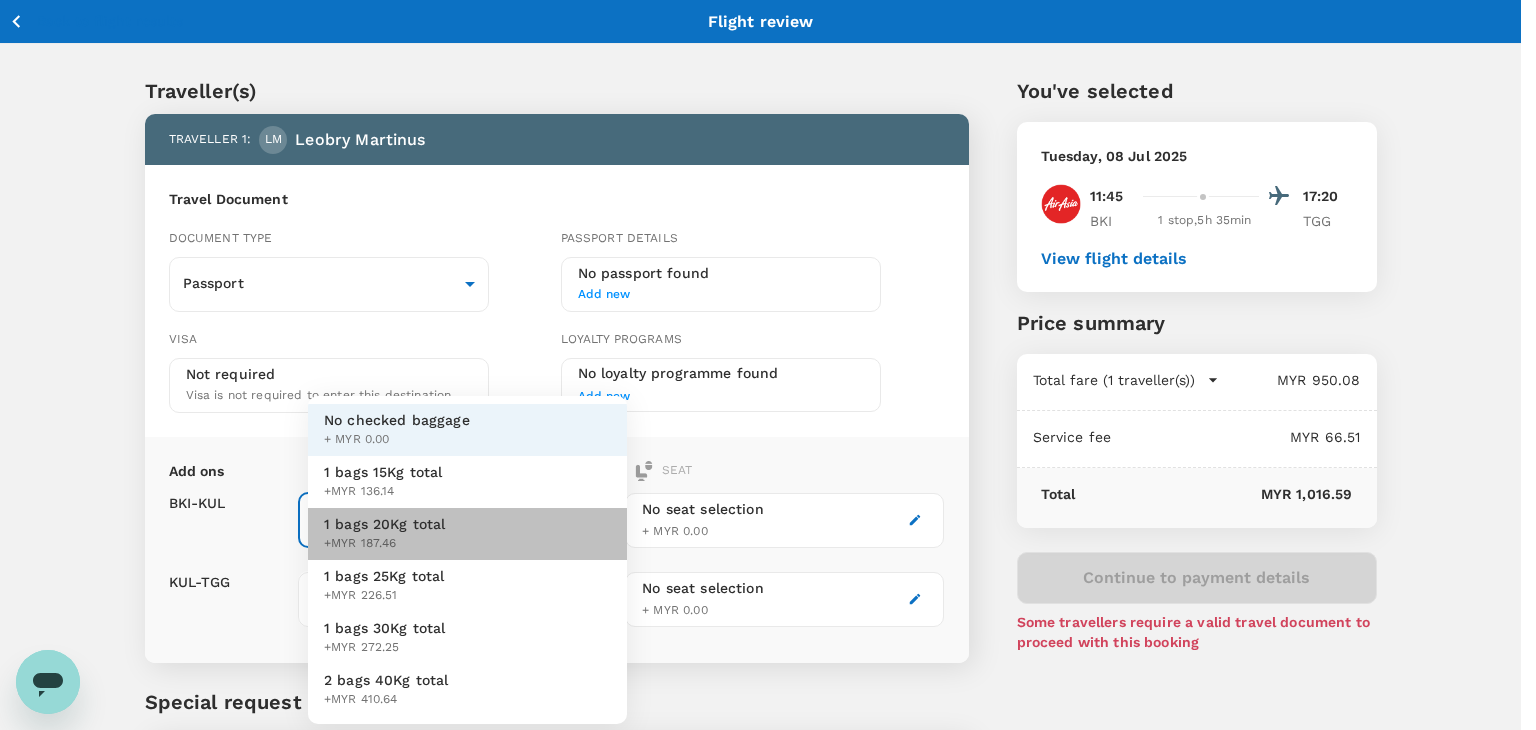 click on "1 bags 20Kg total +MYR 187.46" at bounding box center [467, 534] 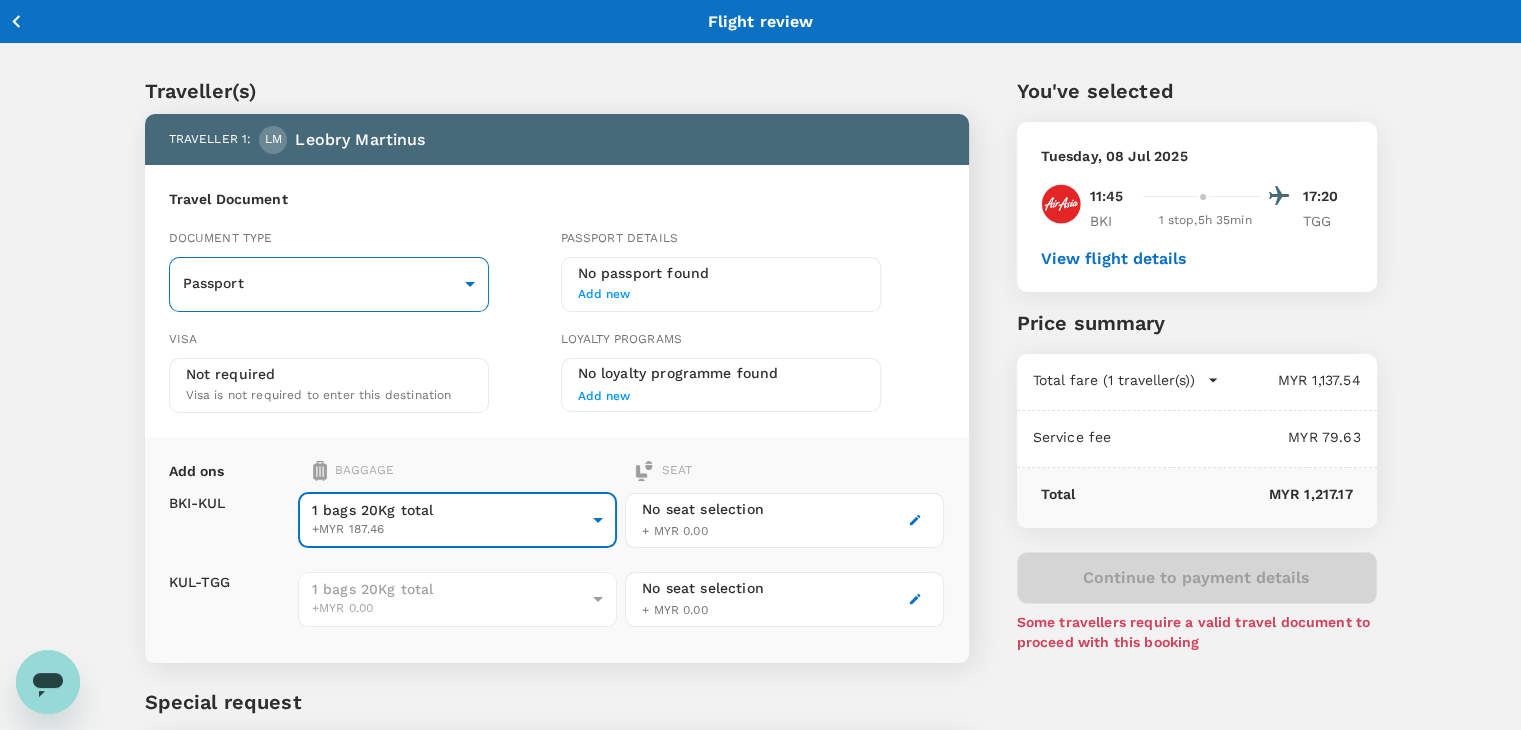 click on "Back to flight results Flight review Traveller(s) Traveller   1 : LM Leobry   Martinus Travel Document Document type Passport Passport ​ Passport details No passport found Add new Visa Not required Visa is not required to enter this destination Loyalty programs No loyalty programme found Add new Add ons Baggage Seat BKI  -  KUL KUL  -  TGG 1 bags 20Kg total +MYR 187.46 2 - 187.46 ​ 1 bags 20Kg total +MYR 0.00 2 - 187.46 ​ No seat selection + MYR 0.00 No seat selection + MYR 0.00 Special request Add any special requests here. Our support team will attend to it and reach out to you as soon as possible. Add request You've selected Tuesday, 08 Jul 2025 11:45 17:20 BKI 1 stop ,  5h 35min TGG View flight details Price summary Total fare (1 traveller(s)) MYR 1,137.54 Air fare MYR 950.08 Baggage fee MYR 187.46 Seat fee MYR 0.00 Service fee MYR 79.63 Total MYR 1,217.17 Continue to payment details Some travellers require a valid travel document to proceed with this booking by TruTrip  ( 3.46.2   ) View details" at bounding box center [760, 458] 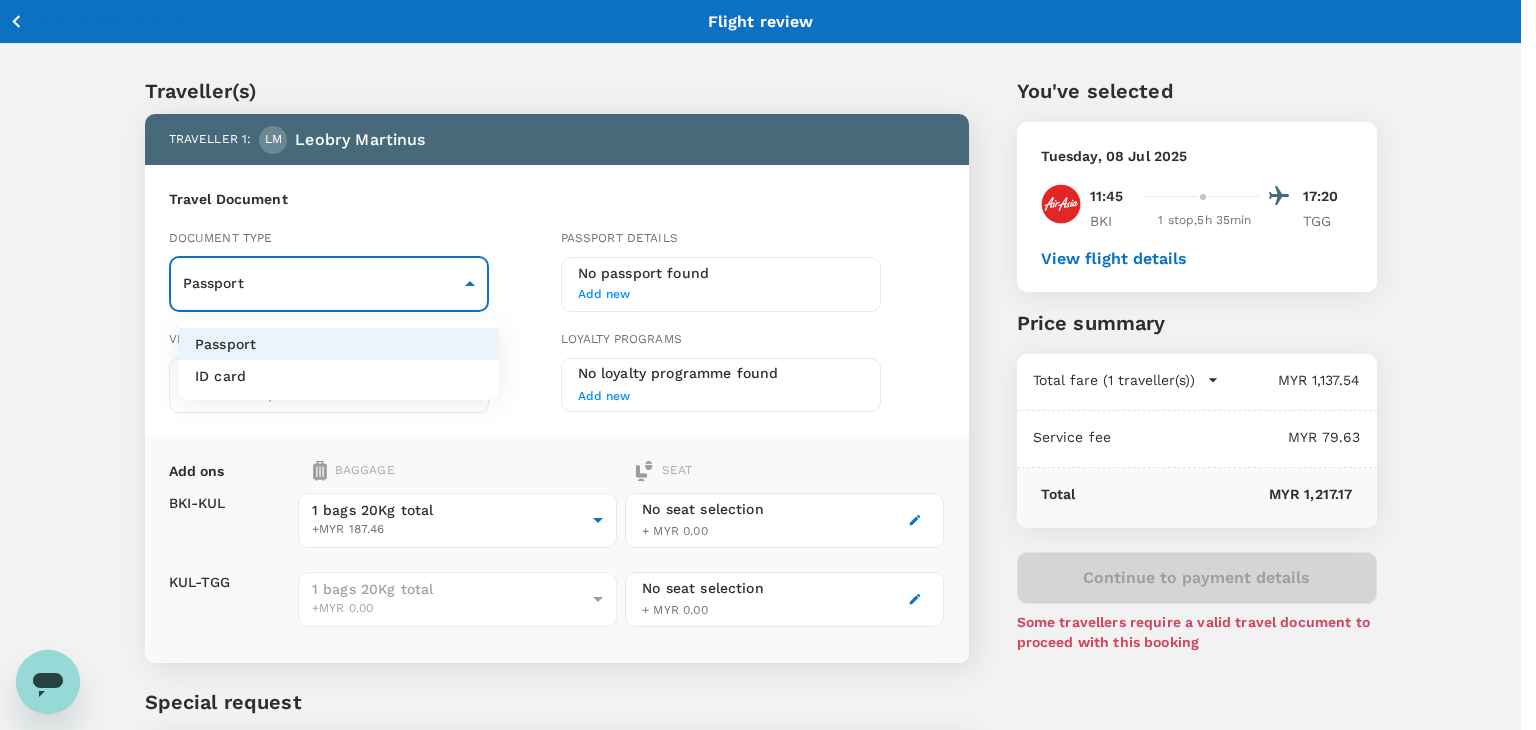 click on "ID card" at bounding box center [339, 376] 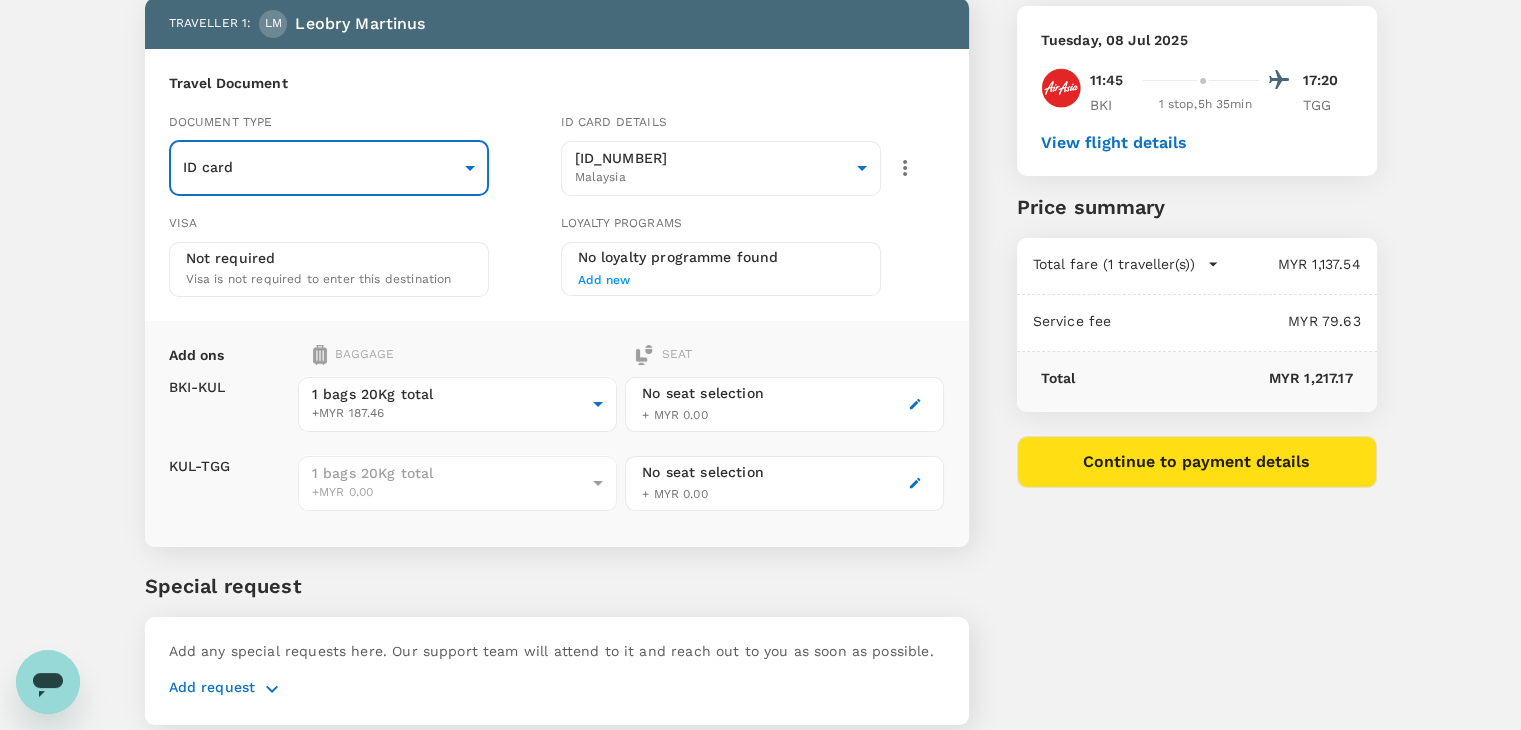 scroll, scrollTop: 184, scrollLeft: 0, axis: vertical 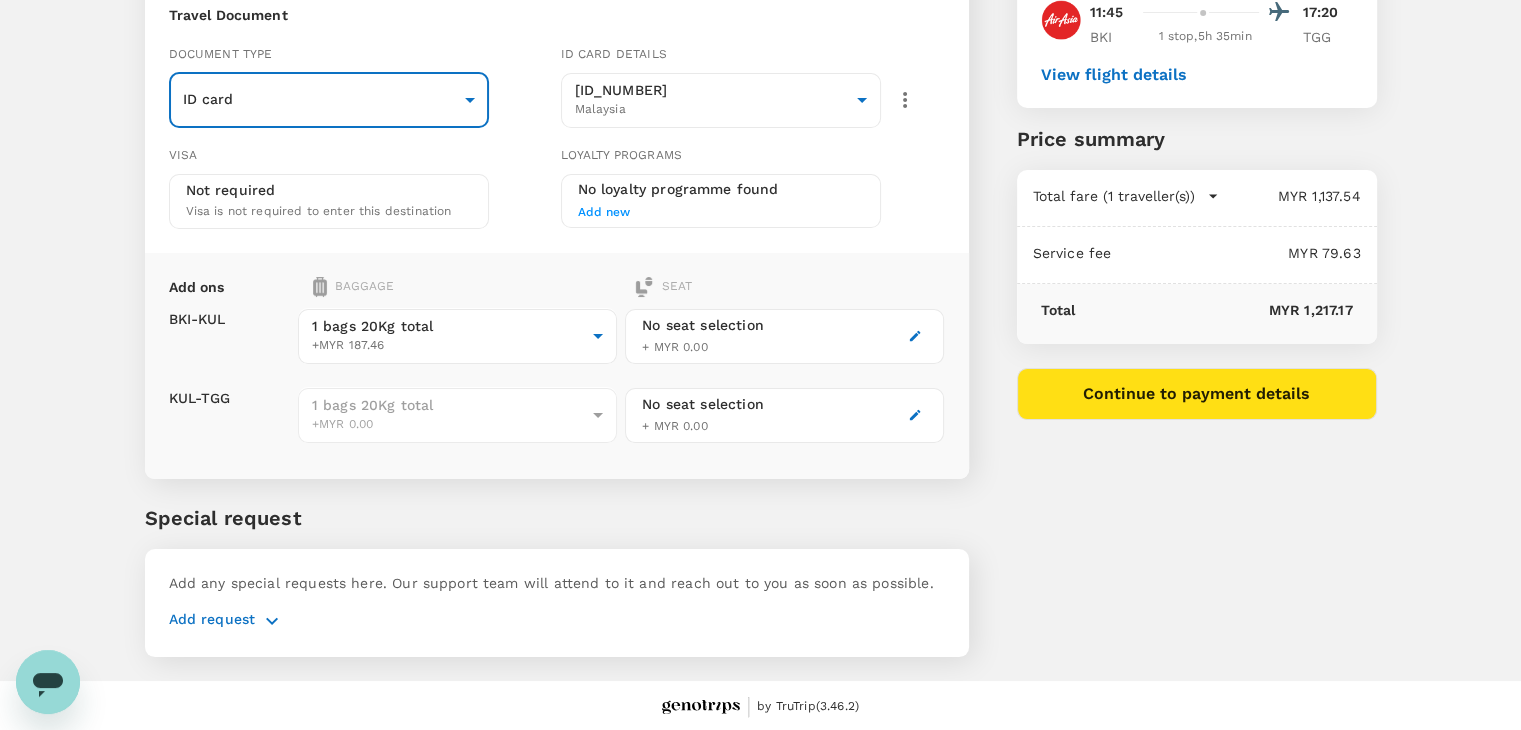 click at bounding box center [272, 621] 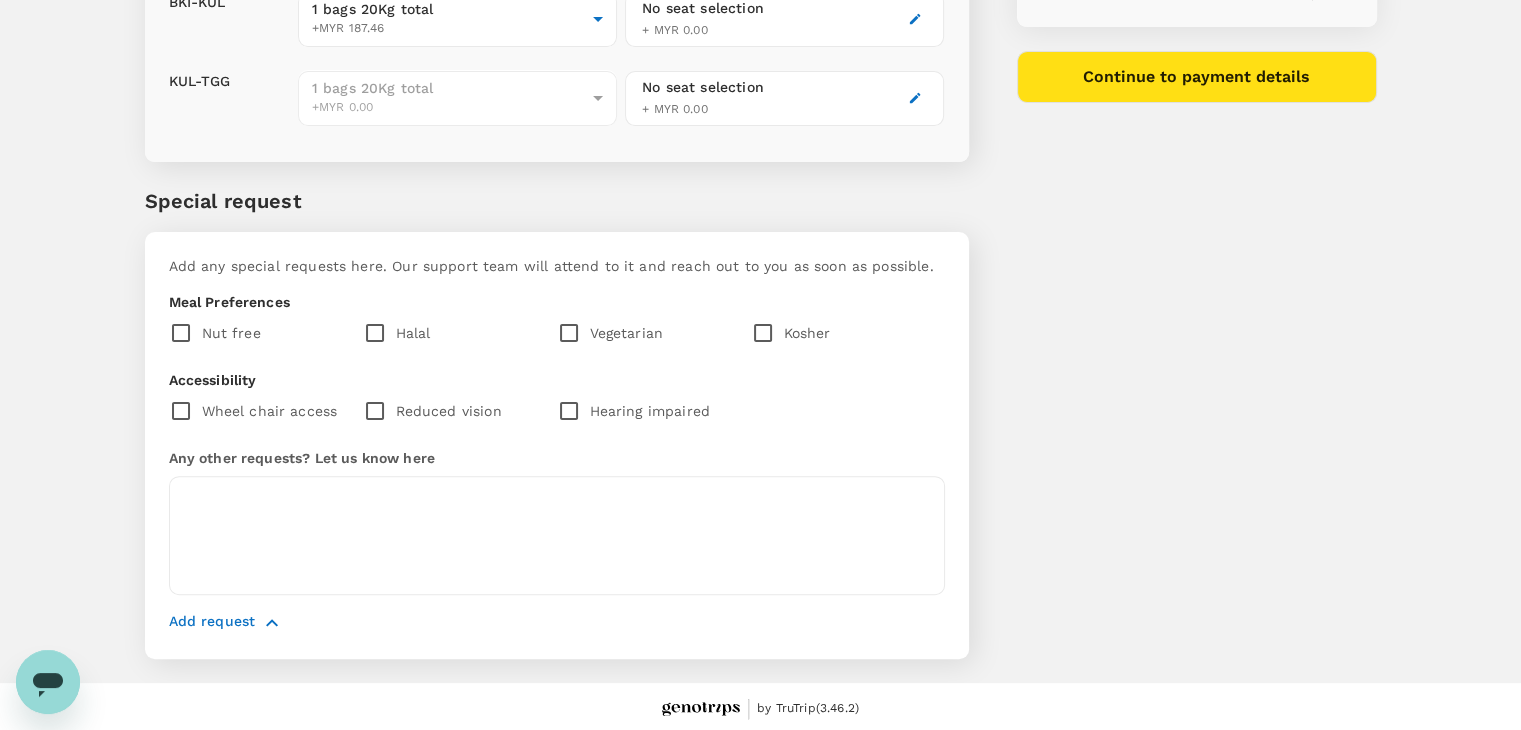 scroll, scrollTop: 503, scrollLeft: 0, axis: vertical 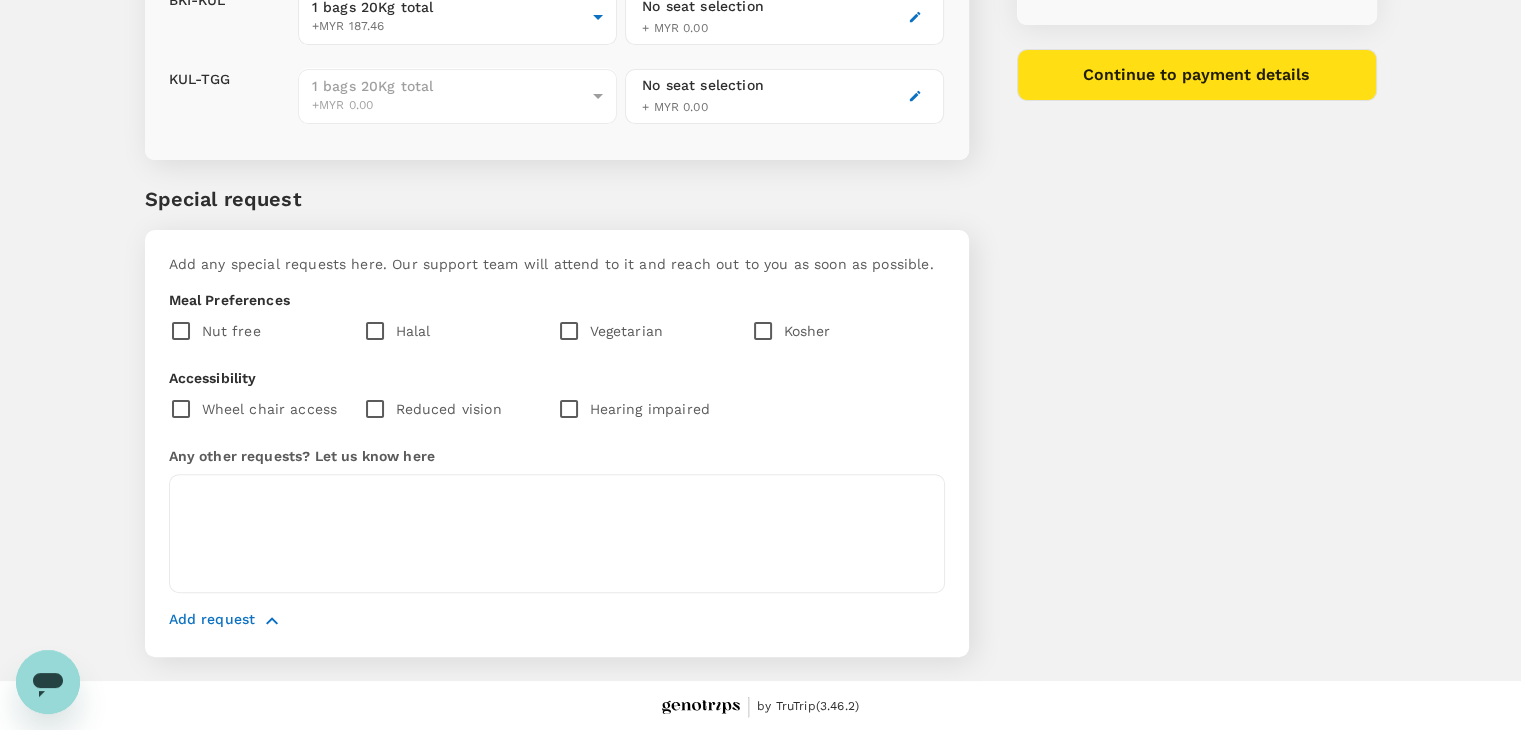 click on "Any other requests? Let us know here x ​" at bounding box center [557, 519] 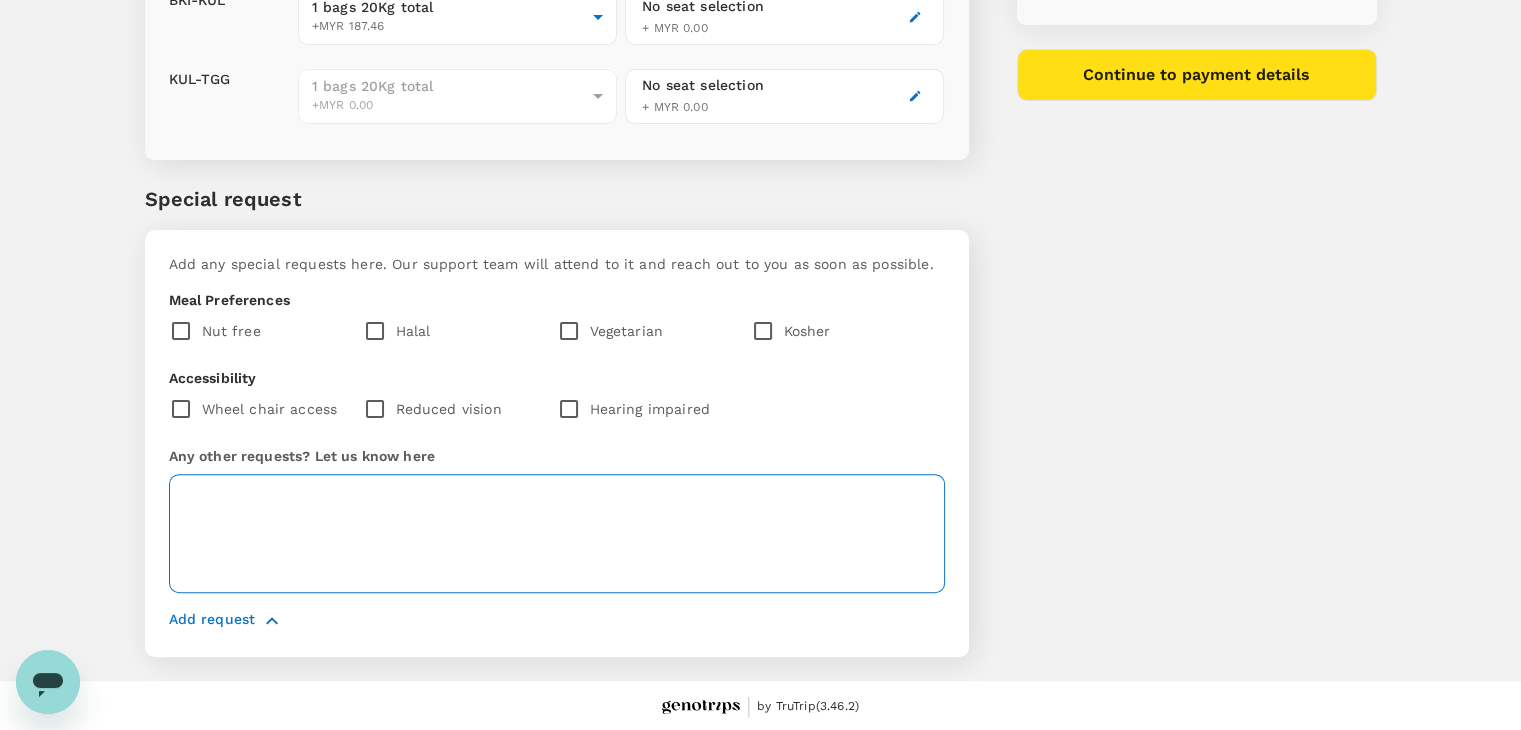 click at bounding box center (557, 533) 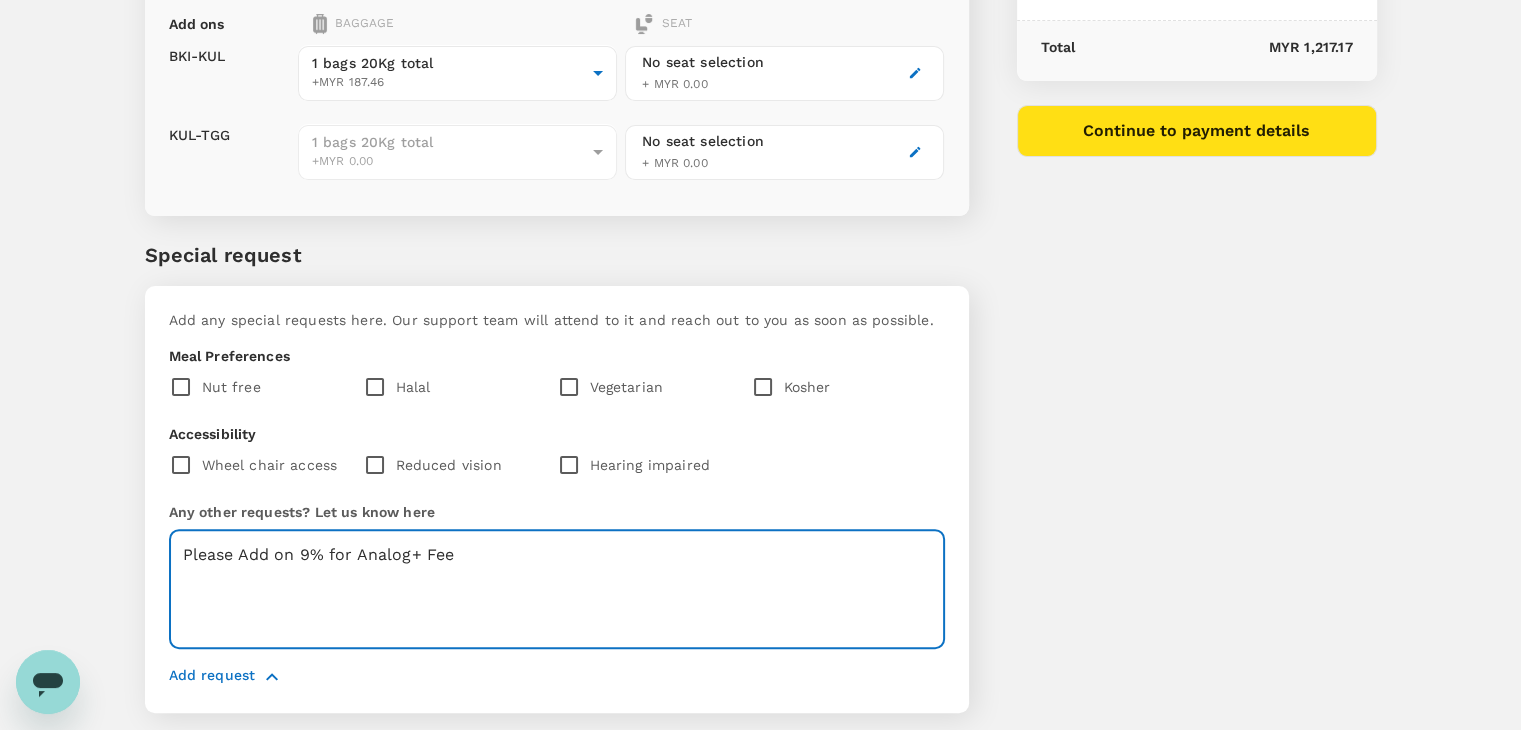 scroll, scrollTop: 403, scrollLeft: 0, axis: vertical 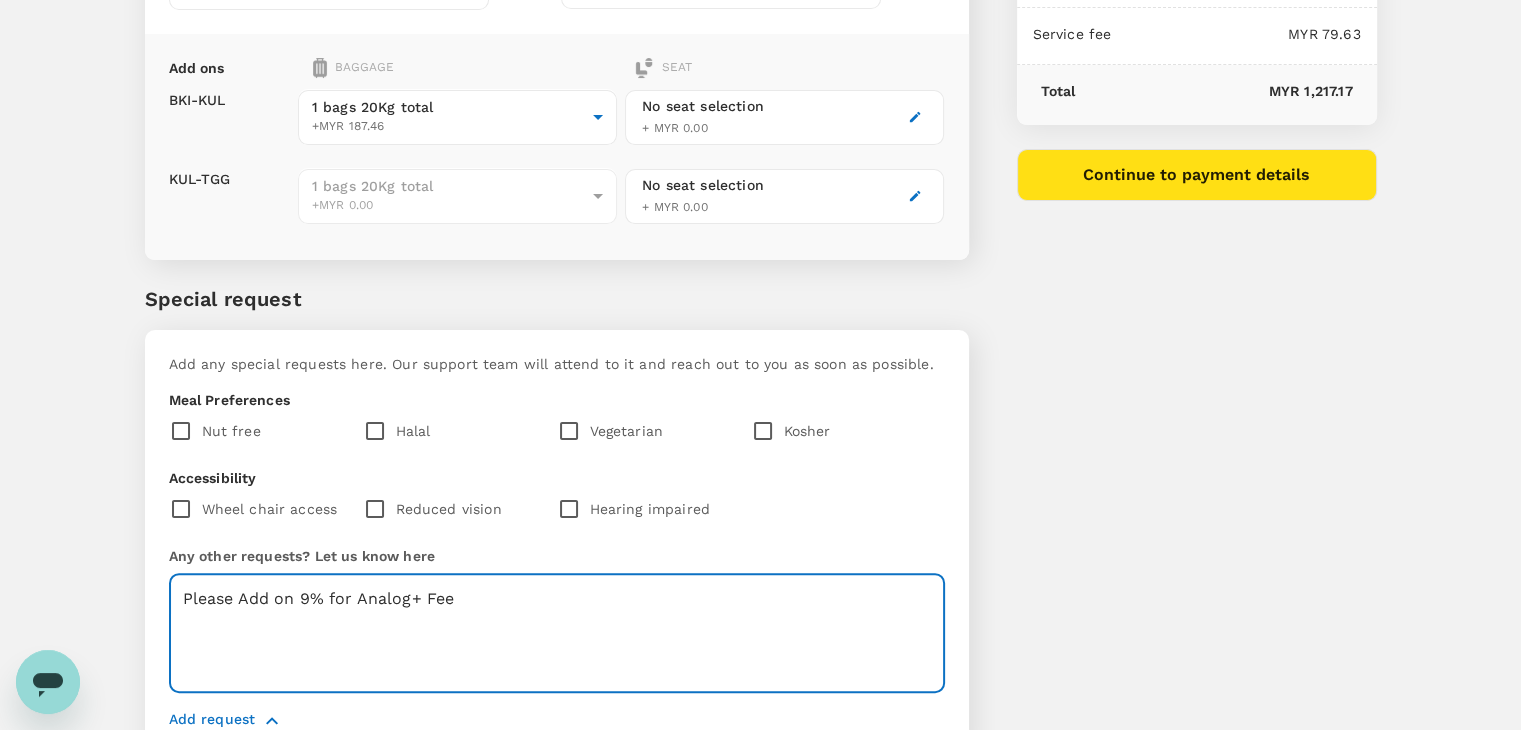 click on "Please Add on 9% for Analog+ Fee" at bounding box center [557, 633] 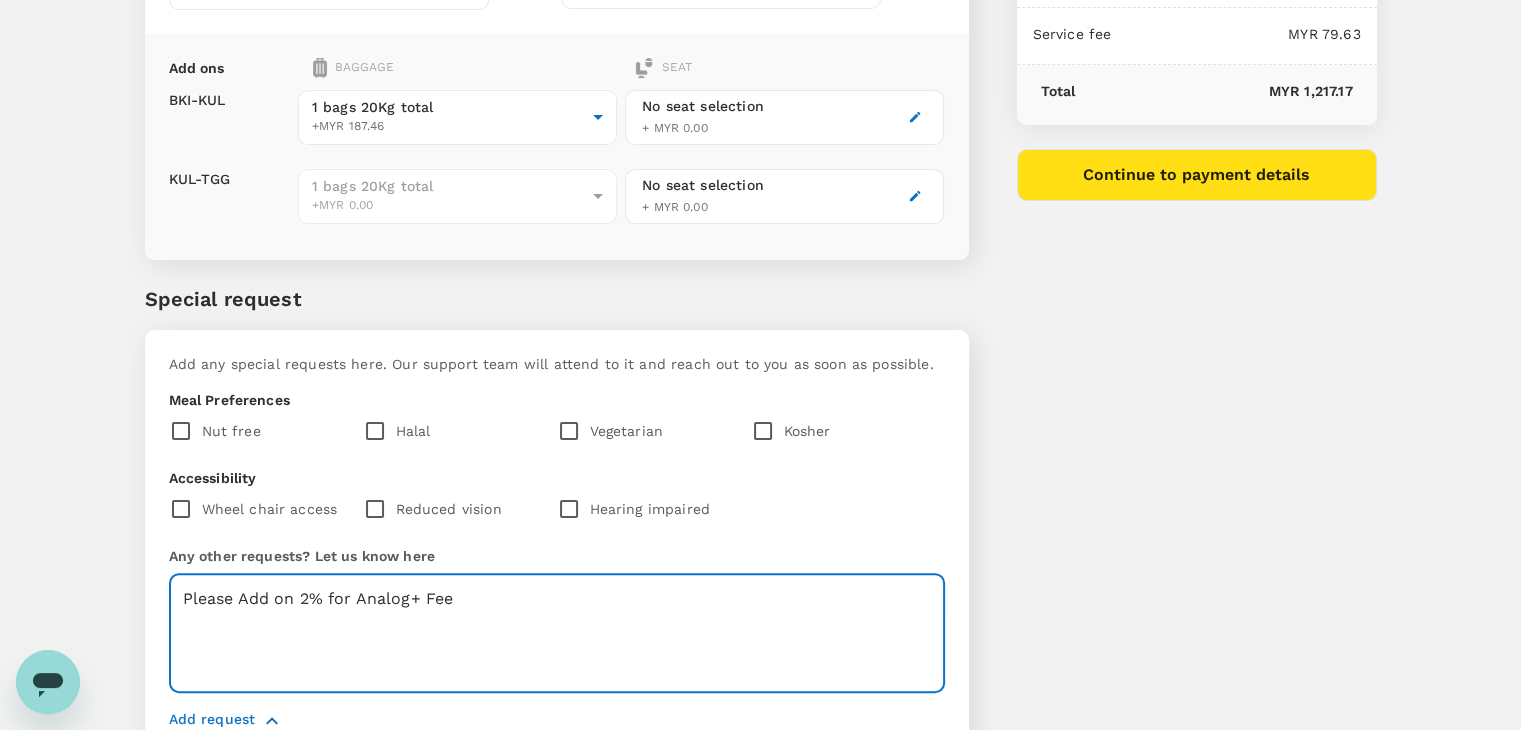 click on "Please Add on 2% for Analog+ Fee" at bounding box center [557, 633] 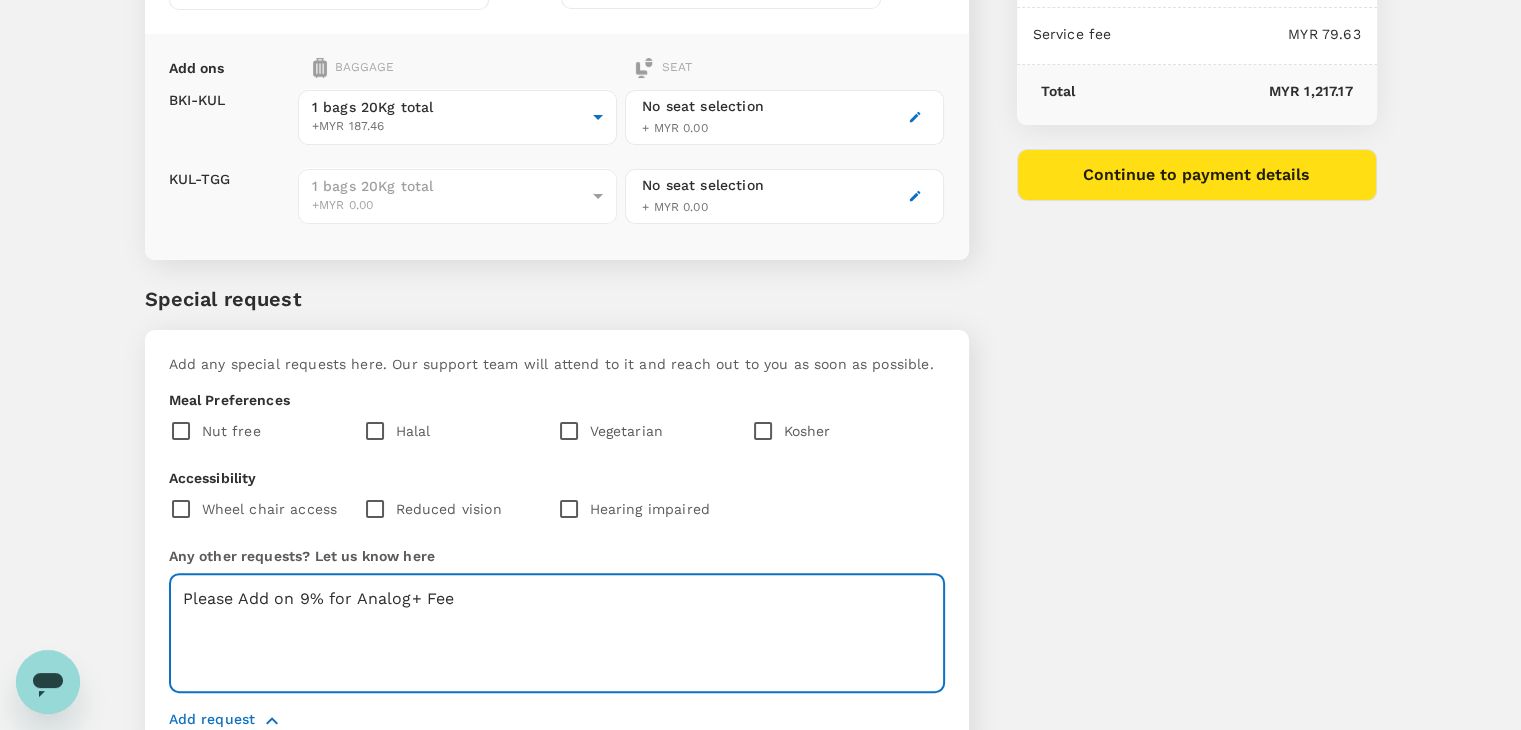click on "Please Add on 9% for Analog+ Fee" at bounding box center (557, 633) 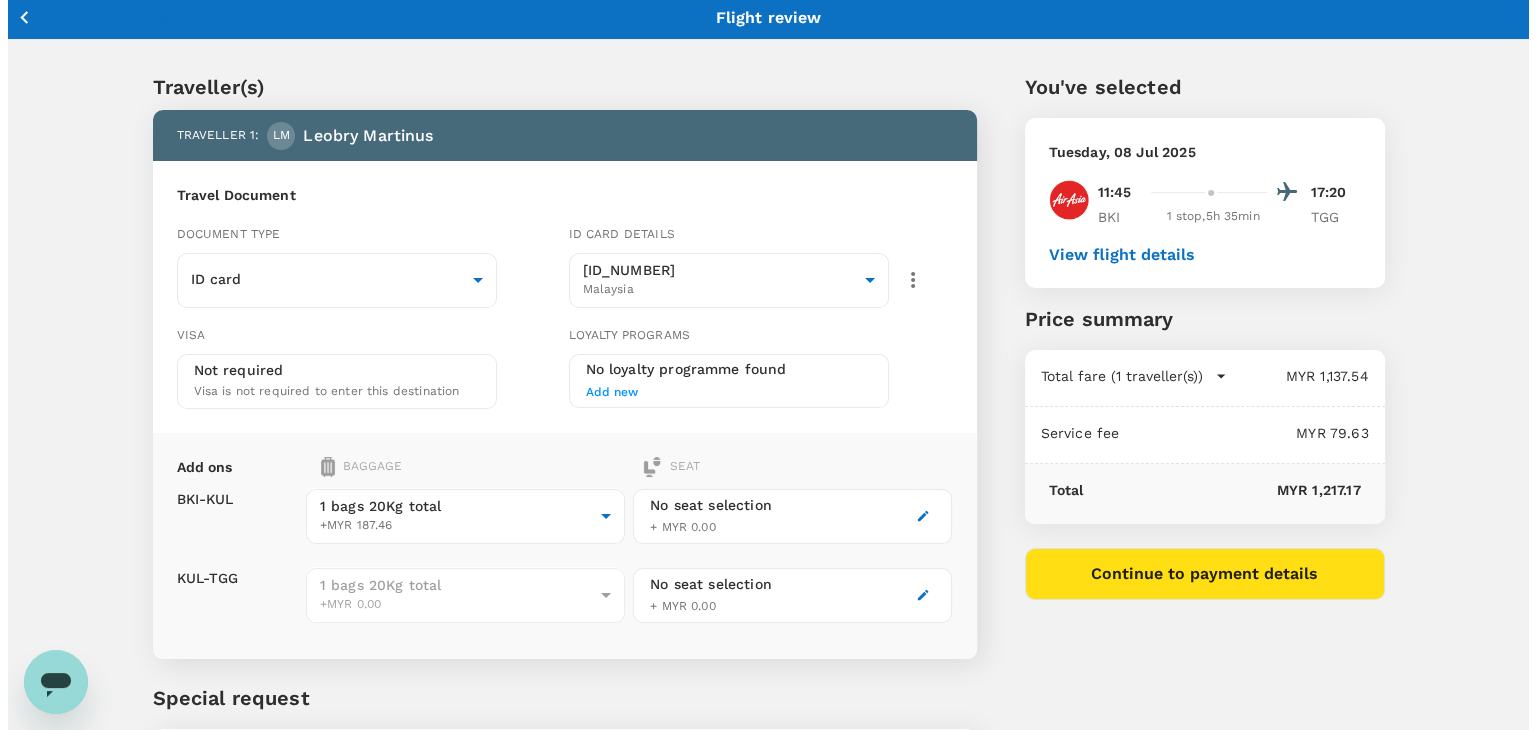 scroll, scrollTop: 0, scrollLeft: 0, axis: both 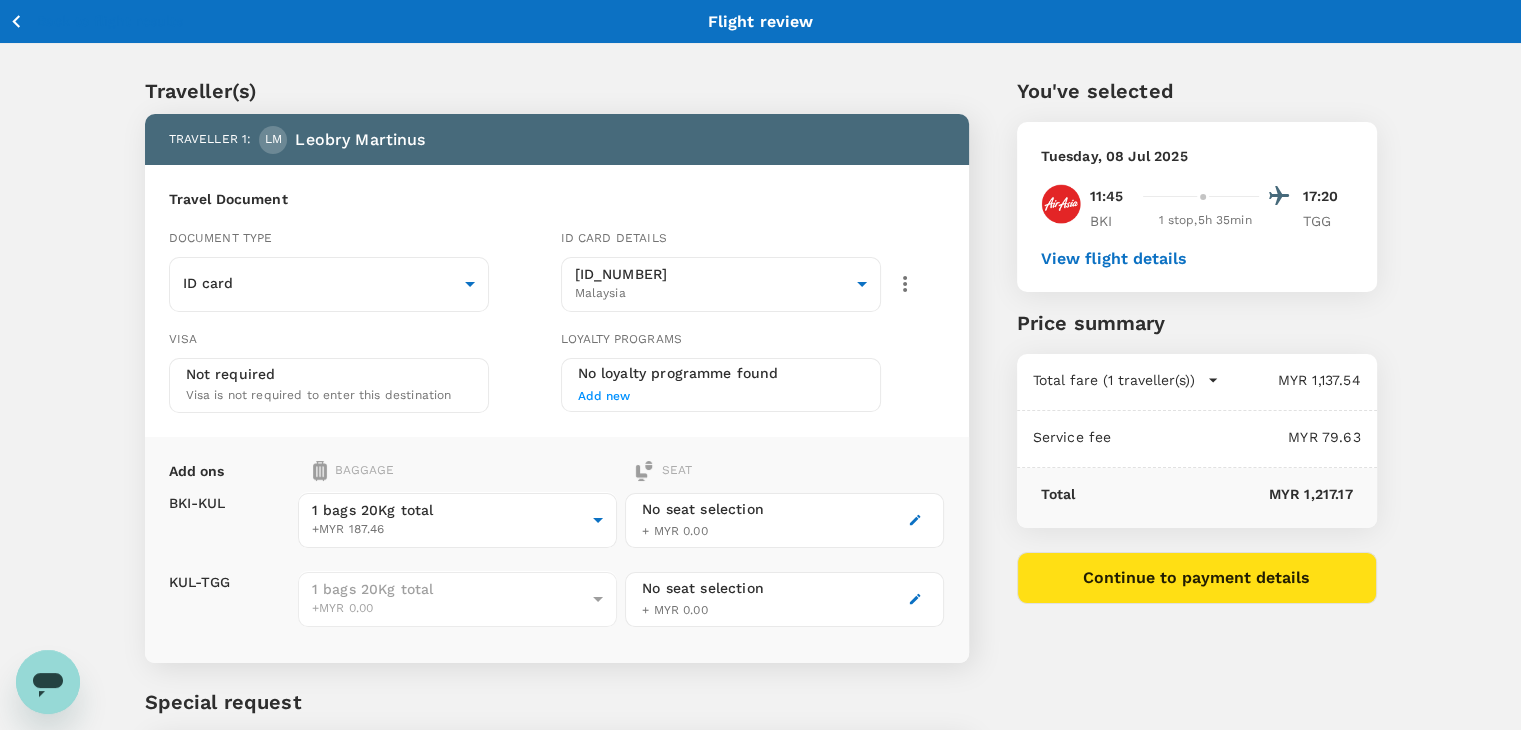 type on "Please Add on 9% for Analog+ Fee" 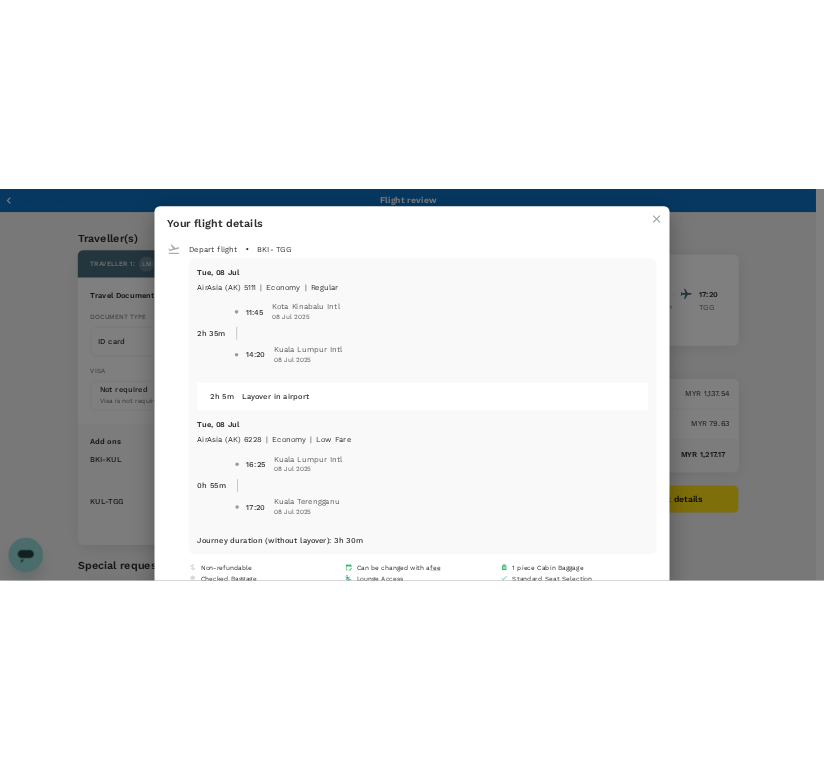 scroll, scrollTop: 88, scrollLeft: 0, axis: vertical 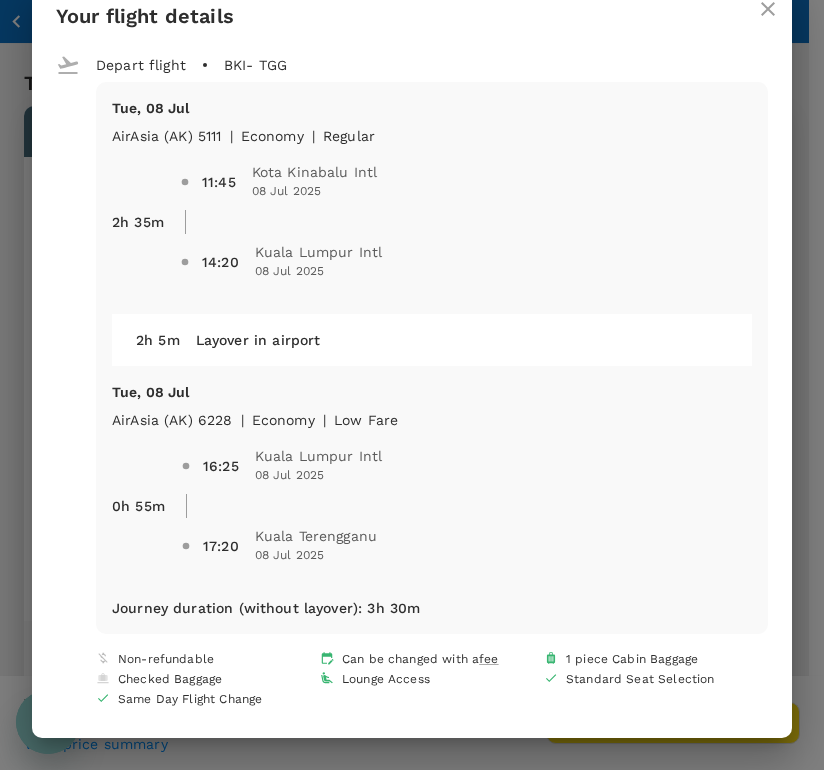 click at bounding box center [468, 222] 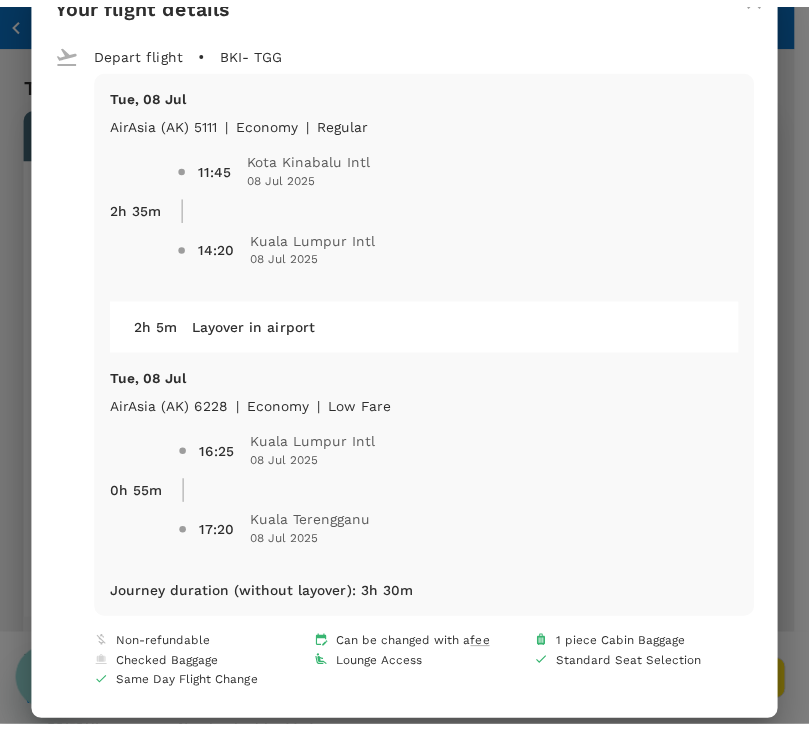 scroll, scrollTop: 88, scrollLeft: 0, axis: vertical 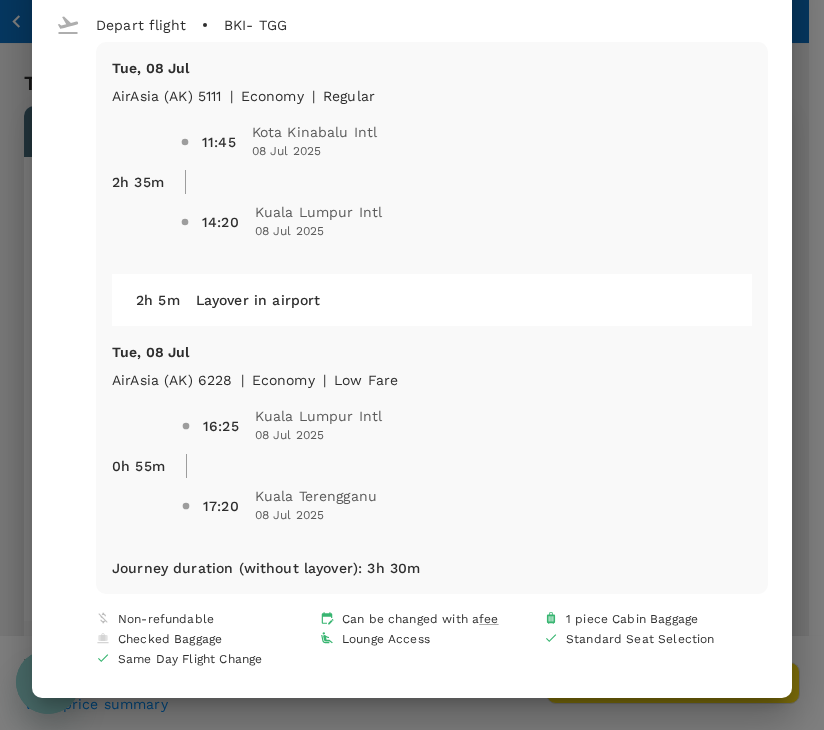 click on "Your flight details Depart flight BKI  -   TGG Tue, 08 Jul AirAsia (AK) 5111 | economy | Regular   2h 35m 11:45 Kota Kinabalu Intl 08 Jul 2025 14:20 Kuala Lumpur Intl 08 Jul 2025 2h 5m Layover in airport Tue, 08 Jul AirAsia (AK) 6228 | economy | Low Fare   0h 55m 16:25 Kuala Lumpur Intl 08 Jul 2025 17:20 Kuala Terengganu 08 Jul 2025 Journey duration (without layover) : 3h 30m Non-refundable Can be changed with a  fee 1 piece Cabin Baggage Checked Baggage Lounge Access Standard Seat Selection Same Day Flight Change" at bounding box center [412, 365] 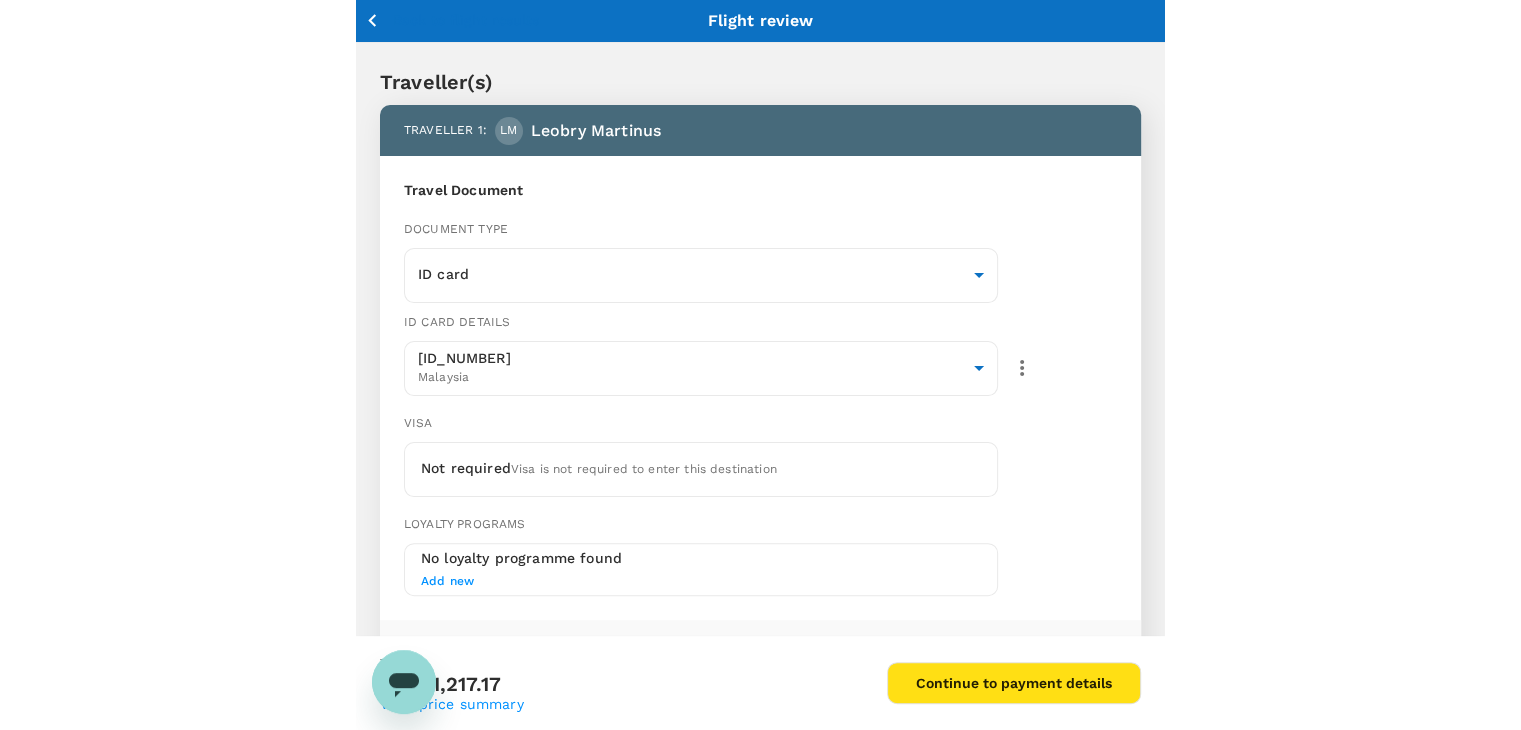 scroll, scrollTop: 0, scrollLeft: 0, axis: both 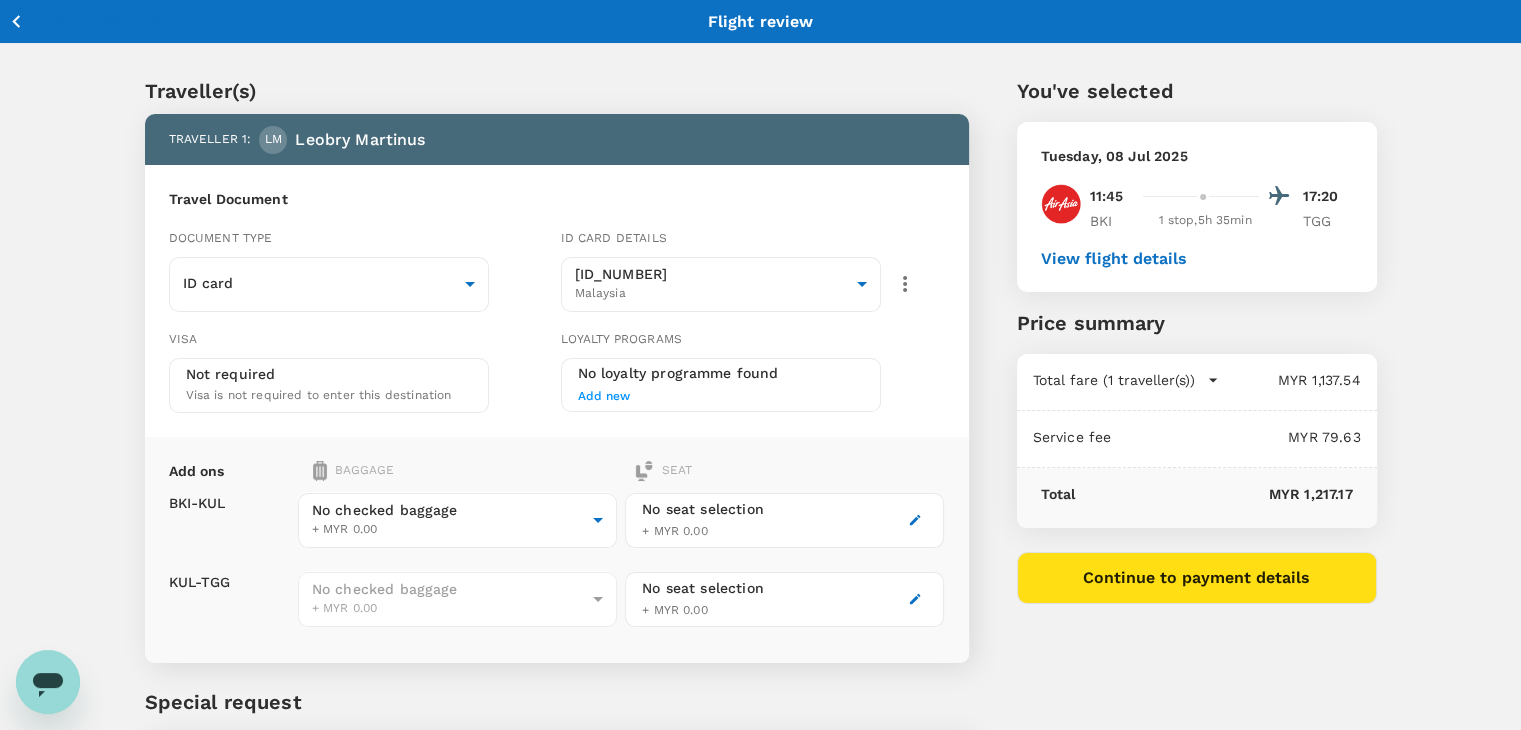 click at bounding box center [1213, 380] 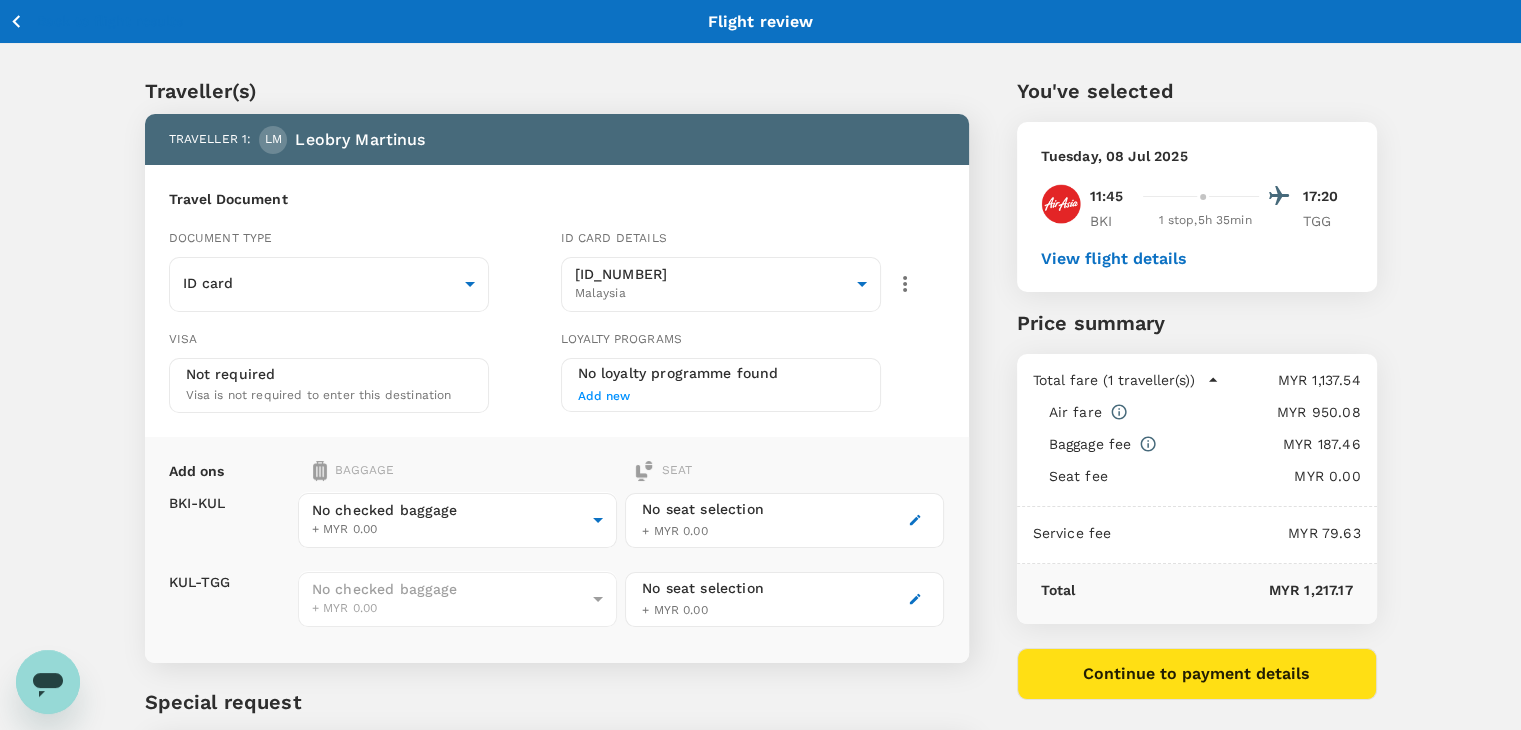 type 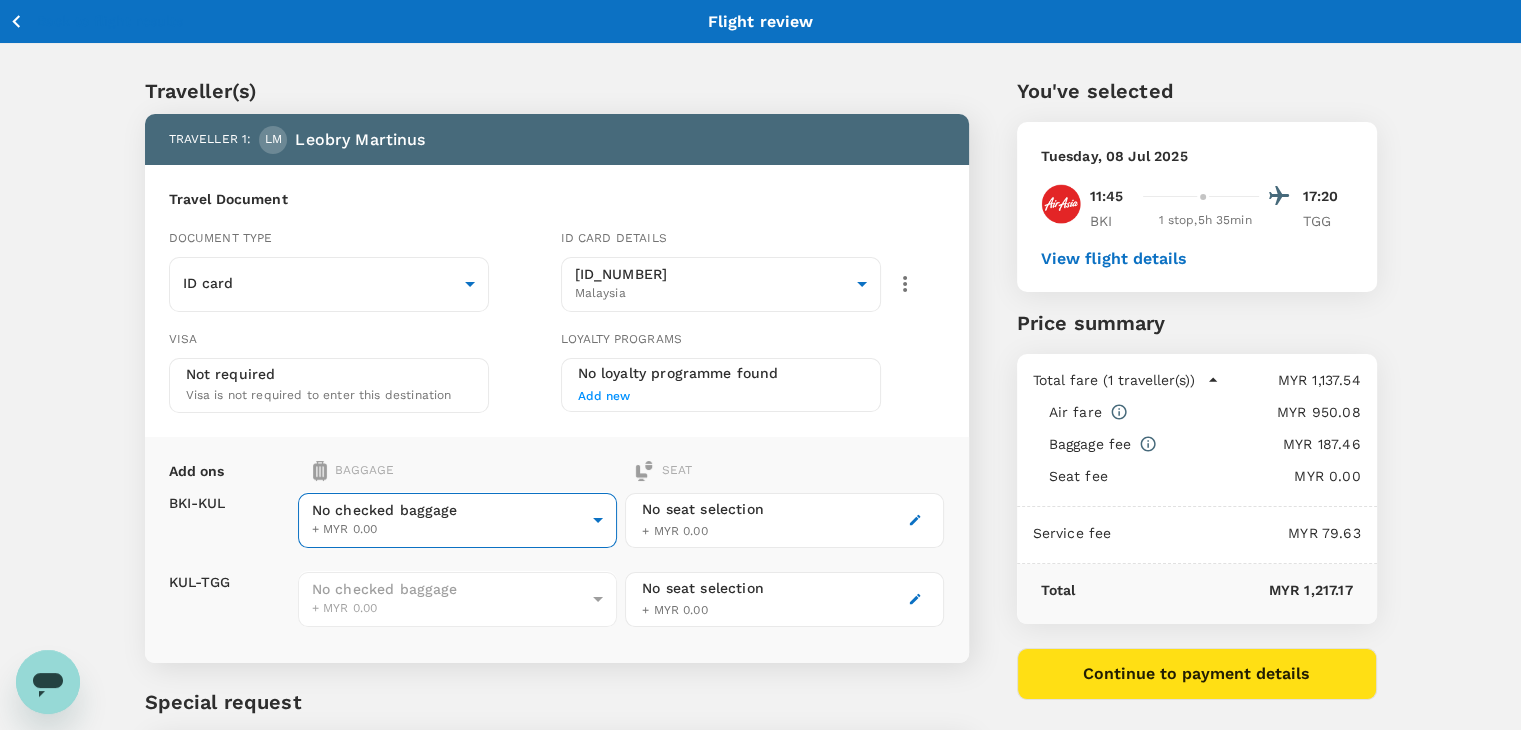click on "Back to flight results Flight review Traveller(s) Traveller   1 : LM Leobry   Martinus Travel Document Document type ID card Id card ​ Id card details 000706122019 Malaysia 9f4fad5a-98bf-4a02-a0ad-c976b9ba78c4 ​ Visa Not required Visa is not required to enter this destination Loyalty programs No loyalty programme found Add new Add ons Baggage Seat BKI  -  KUL KUL  -  TGG No checked baggage + MYR 0.00 ​ No checked baggage + MYR 0.00 ​ No seat selection + MYR 0.00 No seat selection + MYR 0.00 Special request Add any special requests here. Our support team will attend to it and reach out to you as soon as possible. Meal Preferences Nut free Halal Vegetarian Kosher Accessibility Wheel chair access Reduced vision Hearing impaired Any other requests? Let us know here Please Add on 9% for Analog+ Fee x ​ Add request You've selected Tuesday, 08 Jul 2025 11:45 17:20 BKI 1 stop ,  5h 35min TGG View flight details Price summary Total fare (1 traveller(s)) MYR 1,137.54 Air fare MYR 950.08 Baggage fee MYR 187.46" at bounding box center (760, 618) 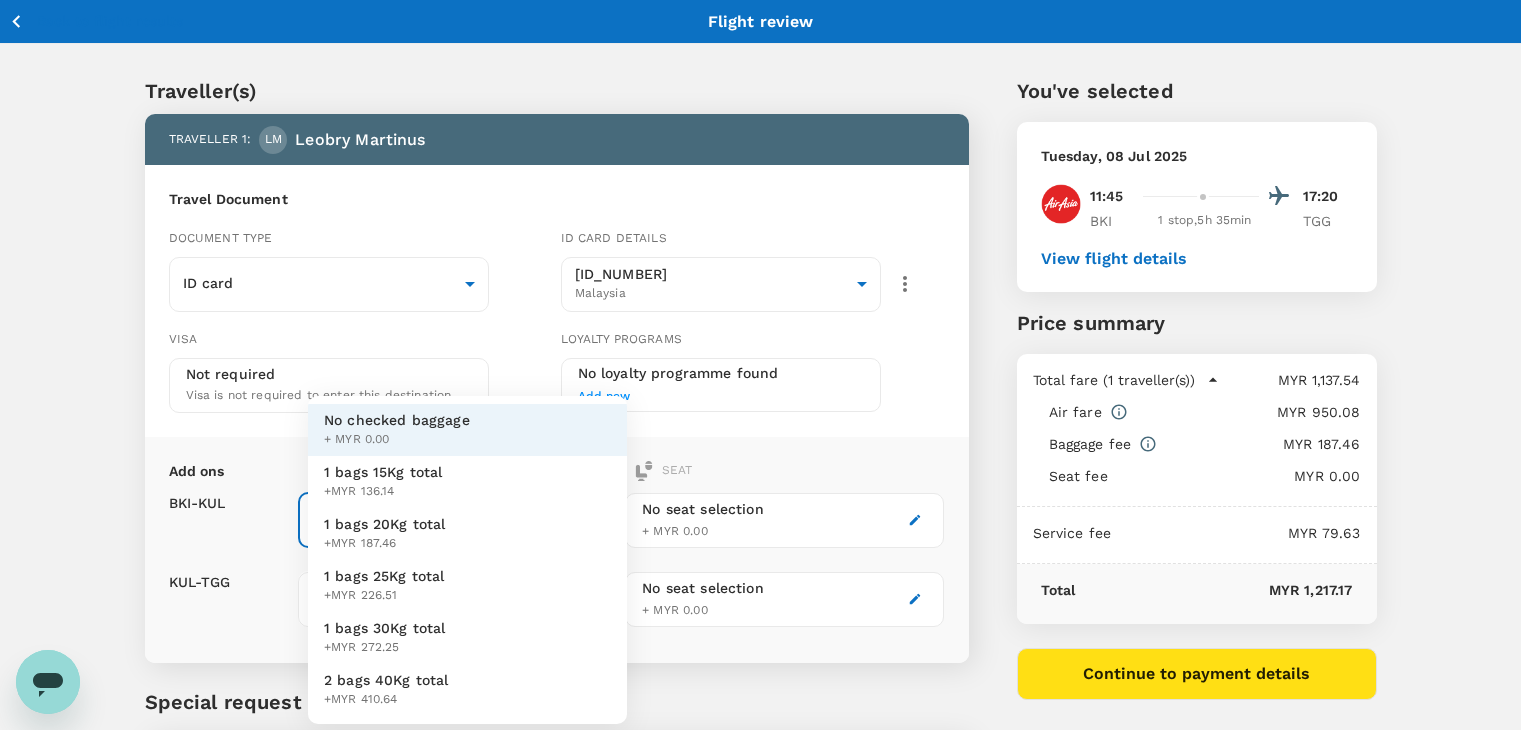 click on "No checked baggage + MYR 0.00" at bounding box center [467, 430] 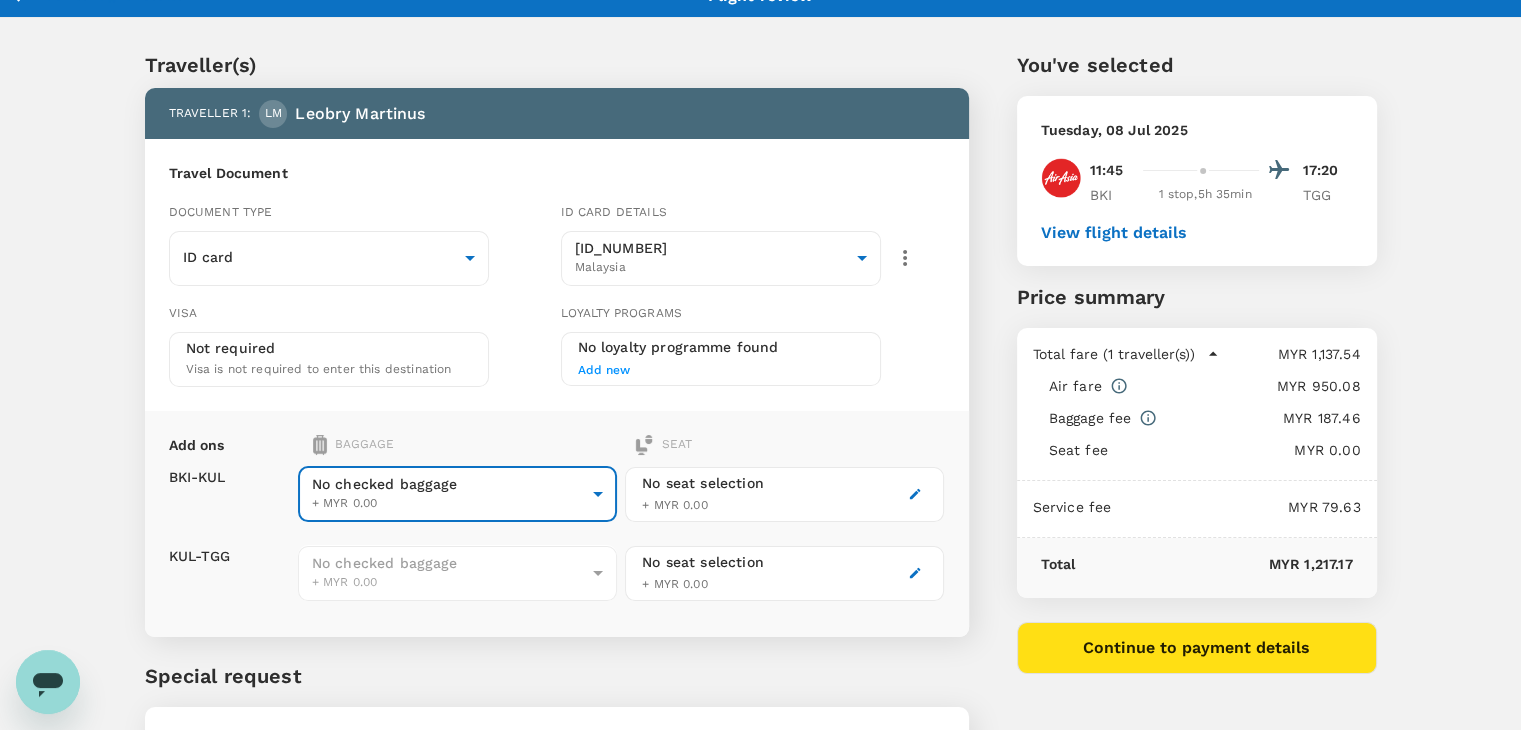 scroll, scrollTop: 0, scrollLeft: 0, axis: both 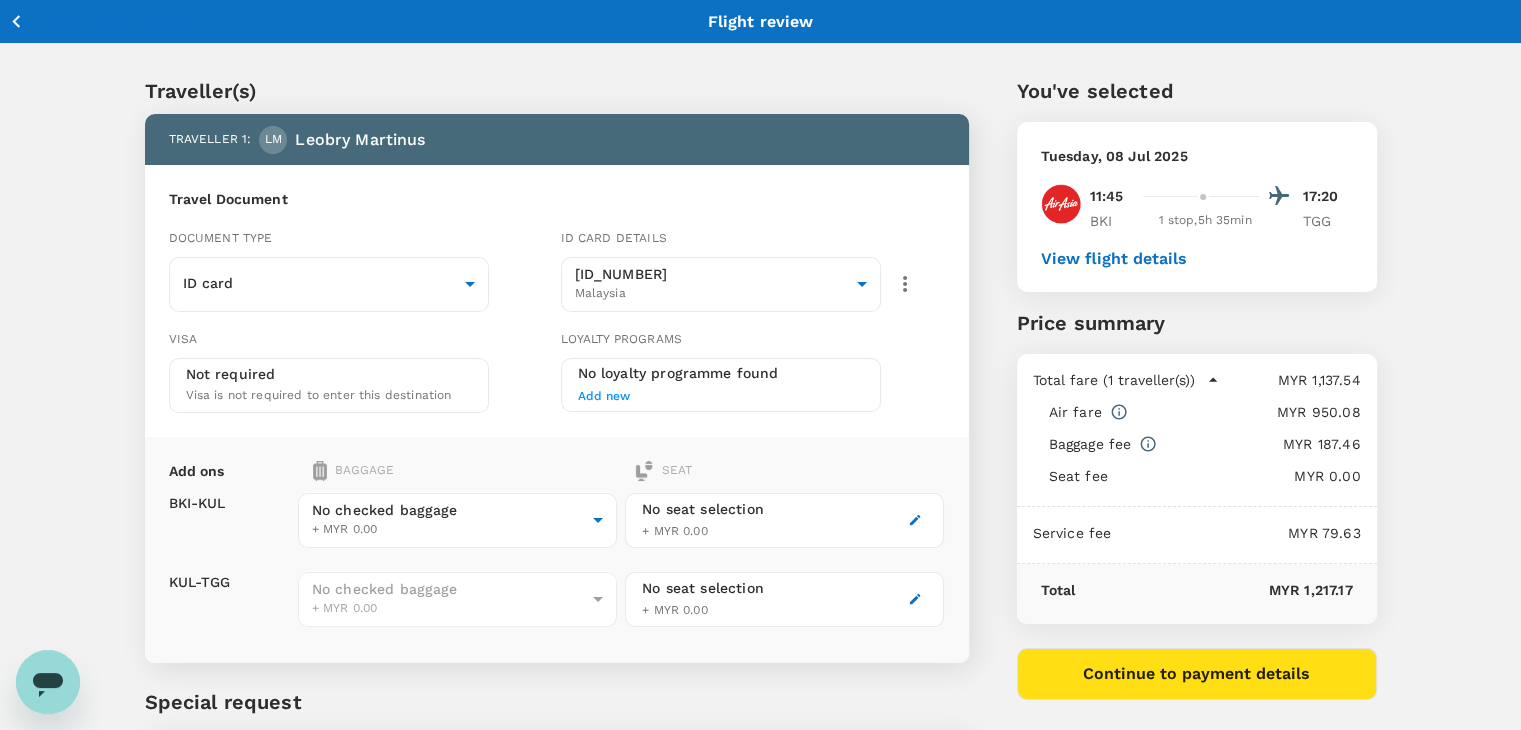 click on "Traveller(s) Traveller   1 : LM Leobry   Martinus Travel Document Document type ID card Id card ​ Id card details 000706122019 Malaysia 9f4fad5a-98bf-4a02-a0ad-c976b9ba78c4 ​ Visa Not required Visa is not required to enter this destination Loyalty programs No loyalty programme found Add new Add ons Baggage Seat BKI  -  KUL KUL  -  TGG No checked baggage + MYR 0.00 ​ No checked baggage + MYR 0.00 ​ No seat selection + MYR 0.00 No seat selection + MYR 0.00 Special request Add any special requests here. Our support team will attend to it and reach out to you as soon as possible. Meal Preferences Nut free Halal Vegetarian Kosher Accessibility Wheel chair access Reduced vision Hearing impaired Any other requests? Let us know here Please Add on 9% for Analog+ Fee x ​ Add request" at bounding box center [533, 606] 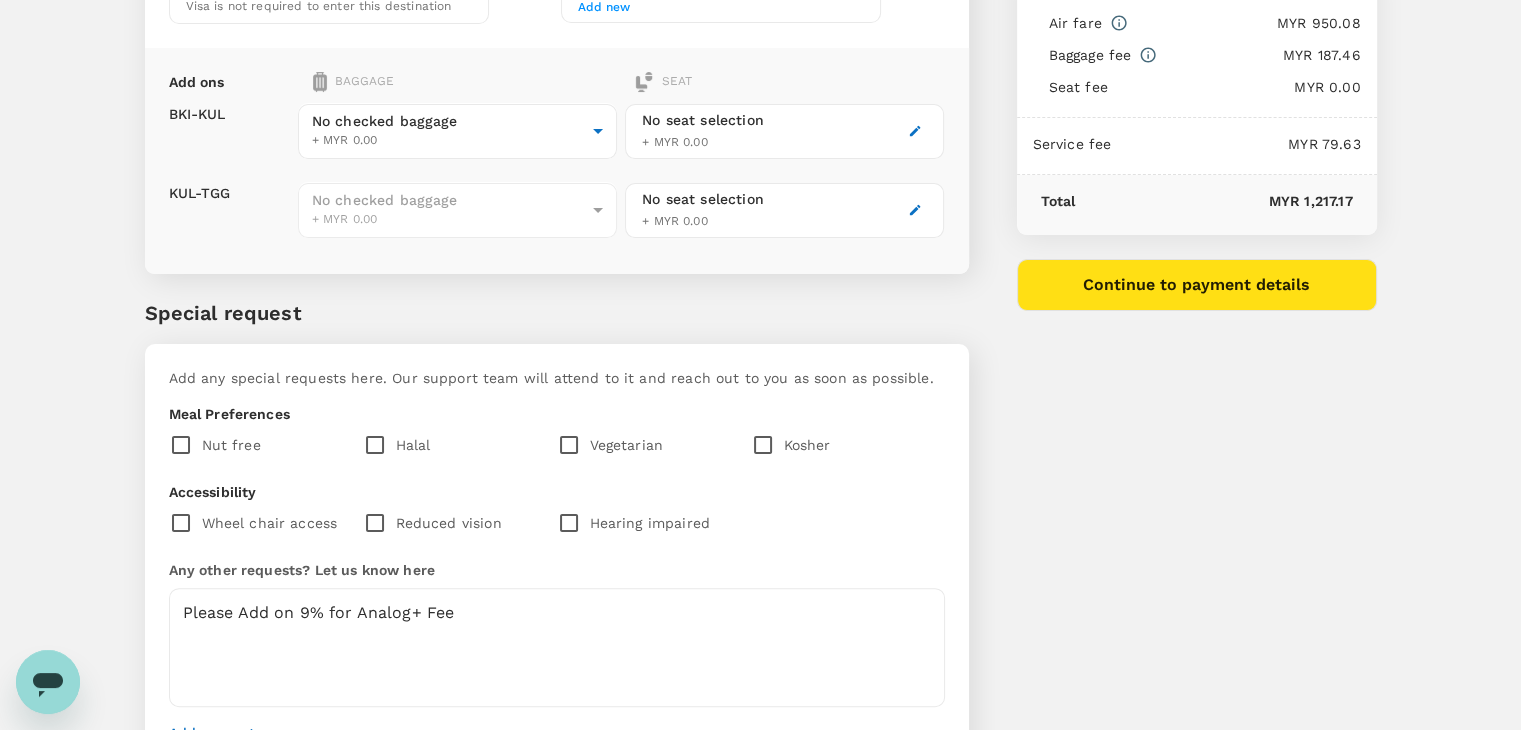scroll, scrollTop: 503, scrollLeft: 0, axis: vertical 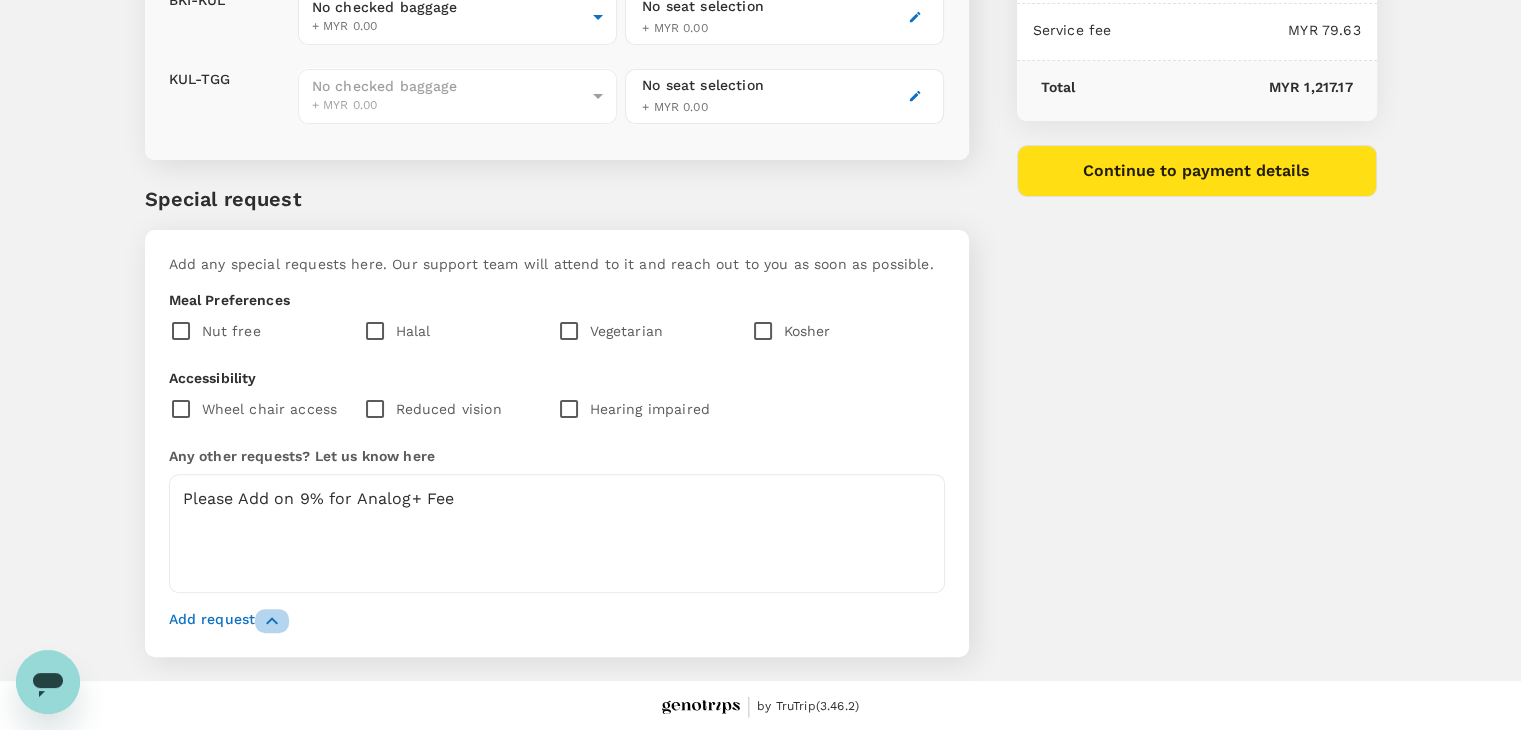 click at bounding box center (272, 621) 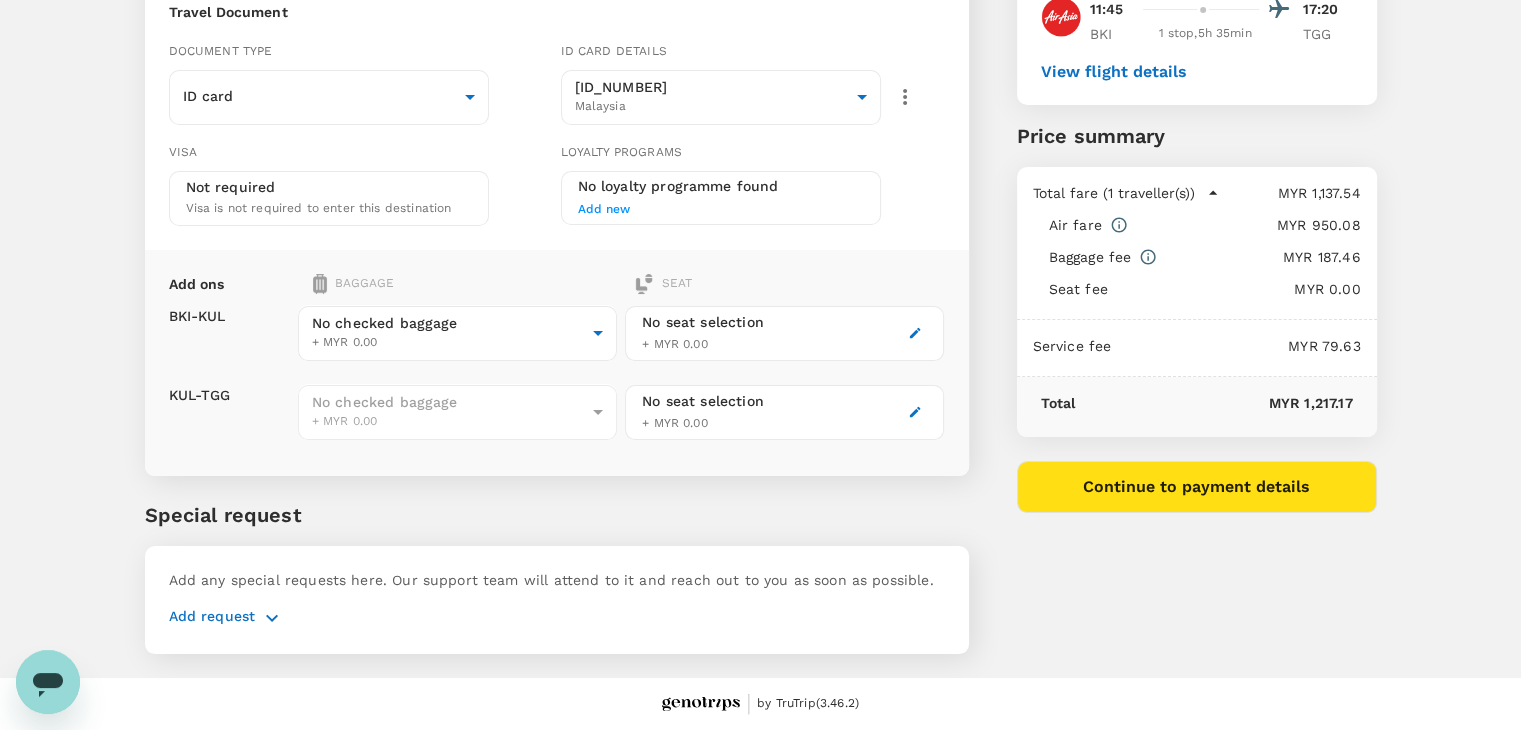 scroll, scrollTop: 184, scrollLeft: 0, axis: vertical 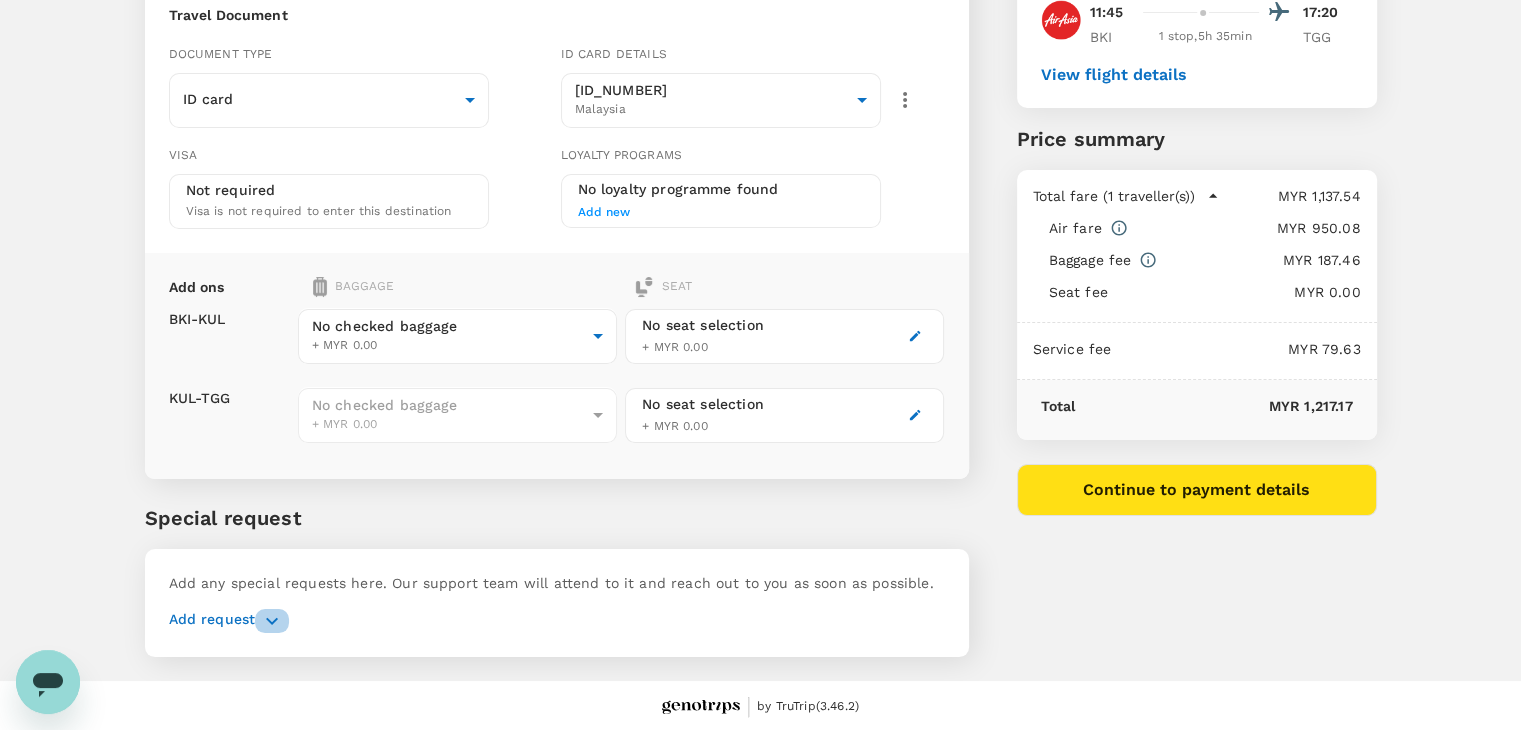 click at bounding box center (272, 621) 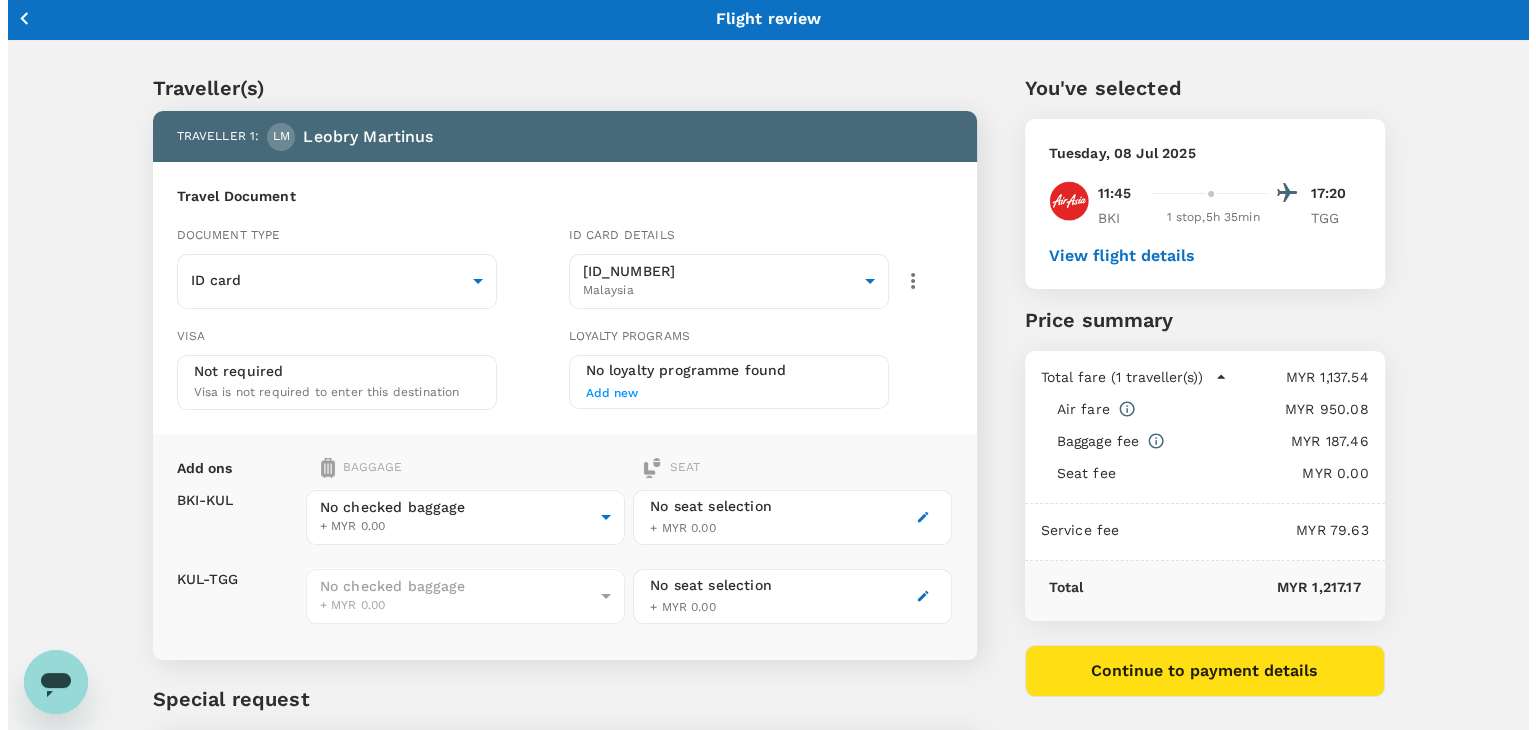 scroll, scrollTop: 0, scrollLeft: 0, axis: both 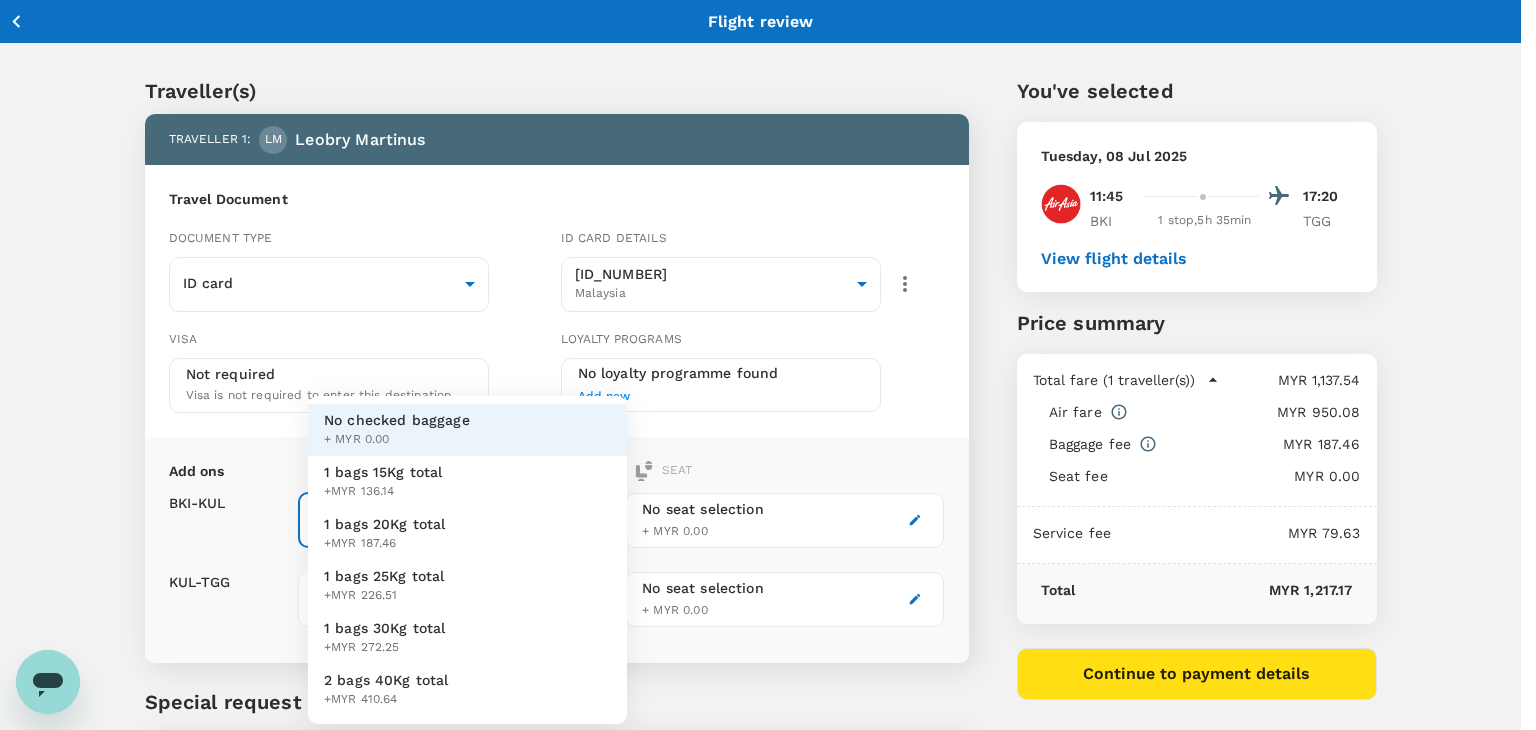 click on "Back to flight results Flight review Traveller(s) Traveller   1 : LM Leobry   Martinus Travel Document Document type ID card Id card ​ Id card details 000706122019 Malaysia 9f4fad5a-98bf-4a02-a0ad-c976b9ba78c4 ​ Visa Not required Visa is not required to enter this destination Loyalty programs No loyalty programme found Add new Add ons Baggage Seat BKI  -  KUL KUL  -  TGG No checked baggage + MYR 0.00 ​ No checked baggage + MYR 0.00 ​ No seat selection + MYR 0.00 No seat selection + MYR 0.00 Special request Add any special requests here. Our support team will attend to it and reach out to you as soon as possible. Meal Preferences Nut free Halal Vegetarian Kosher Accessibility Wheel chair access Reduced vision Hearing impaired Any other requests? Let us know here Please Add on 9% for Analog+ Fee x ​ Add request You've selected Tuesday, 08 Jul 2025 11:45 17:20 BKI 1 stop ,  5h 35min TGG View flight details Price summary Total fare (1 traveller(s)) MYR 1,137.54 Air fare MYR 950.08 Baggage fee MYR 187.46" at bounding box center [768, 618] 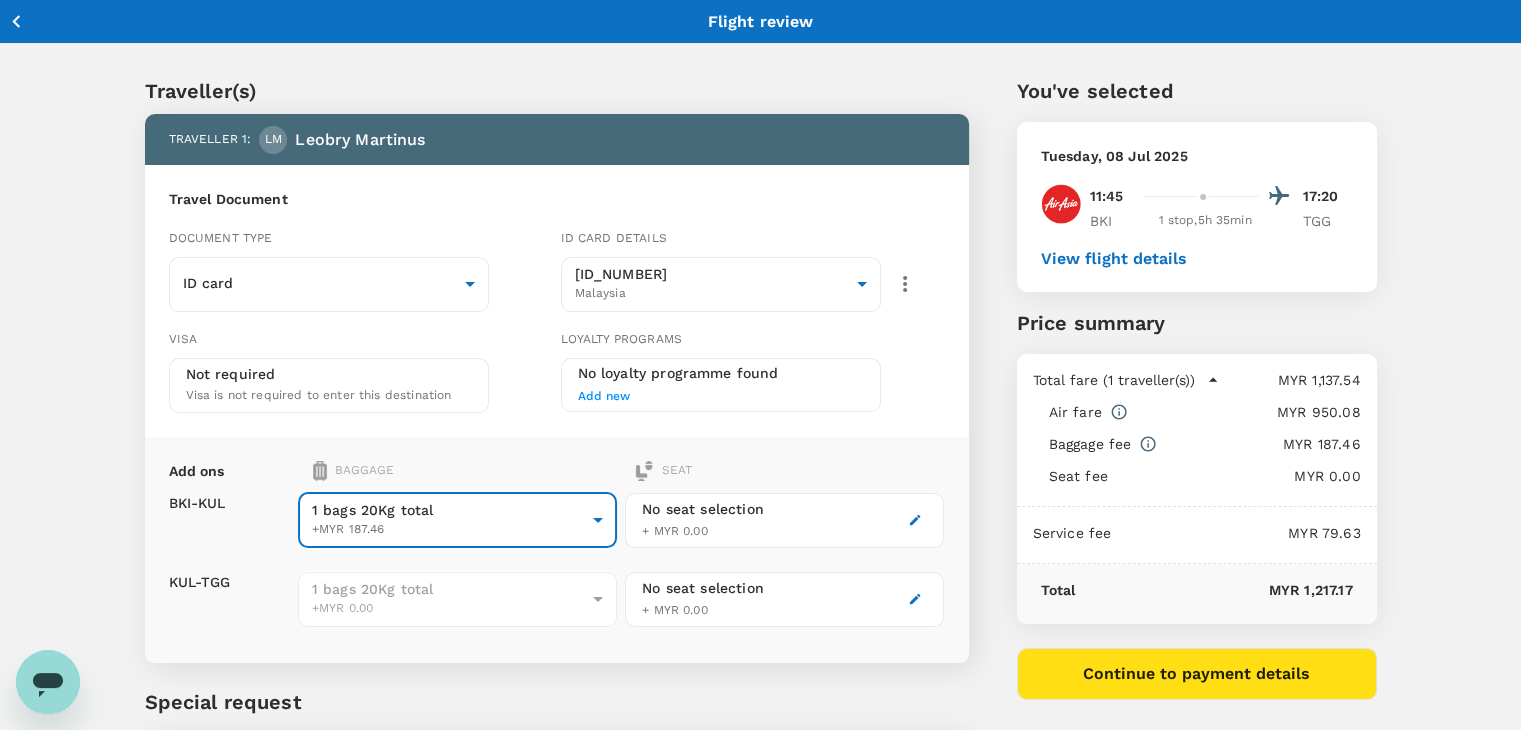 click on "Continue to payment details" at bounding box center [1197, 674] 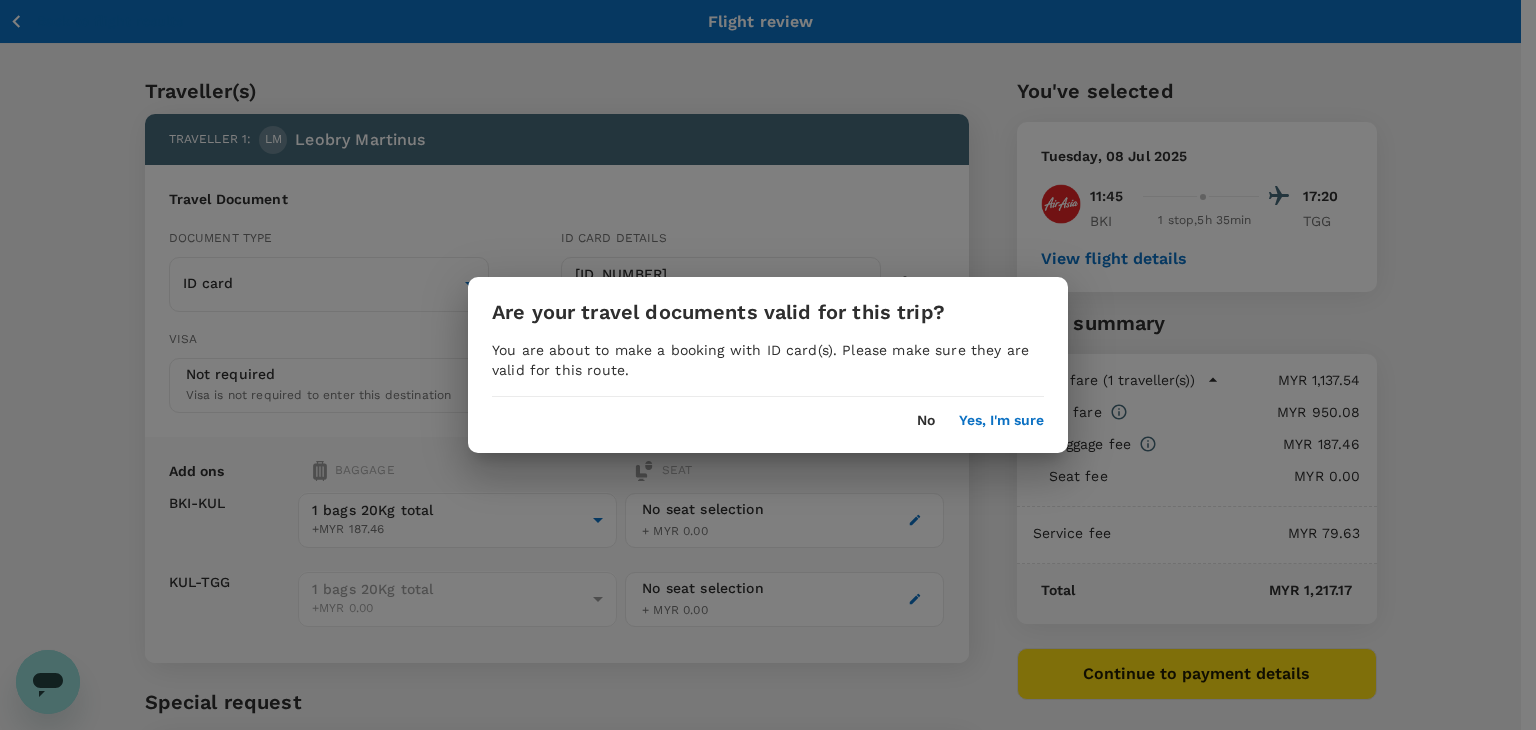 click on "Yes, I'm sure" at bounding box center [1001, 421] 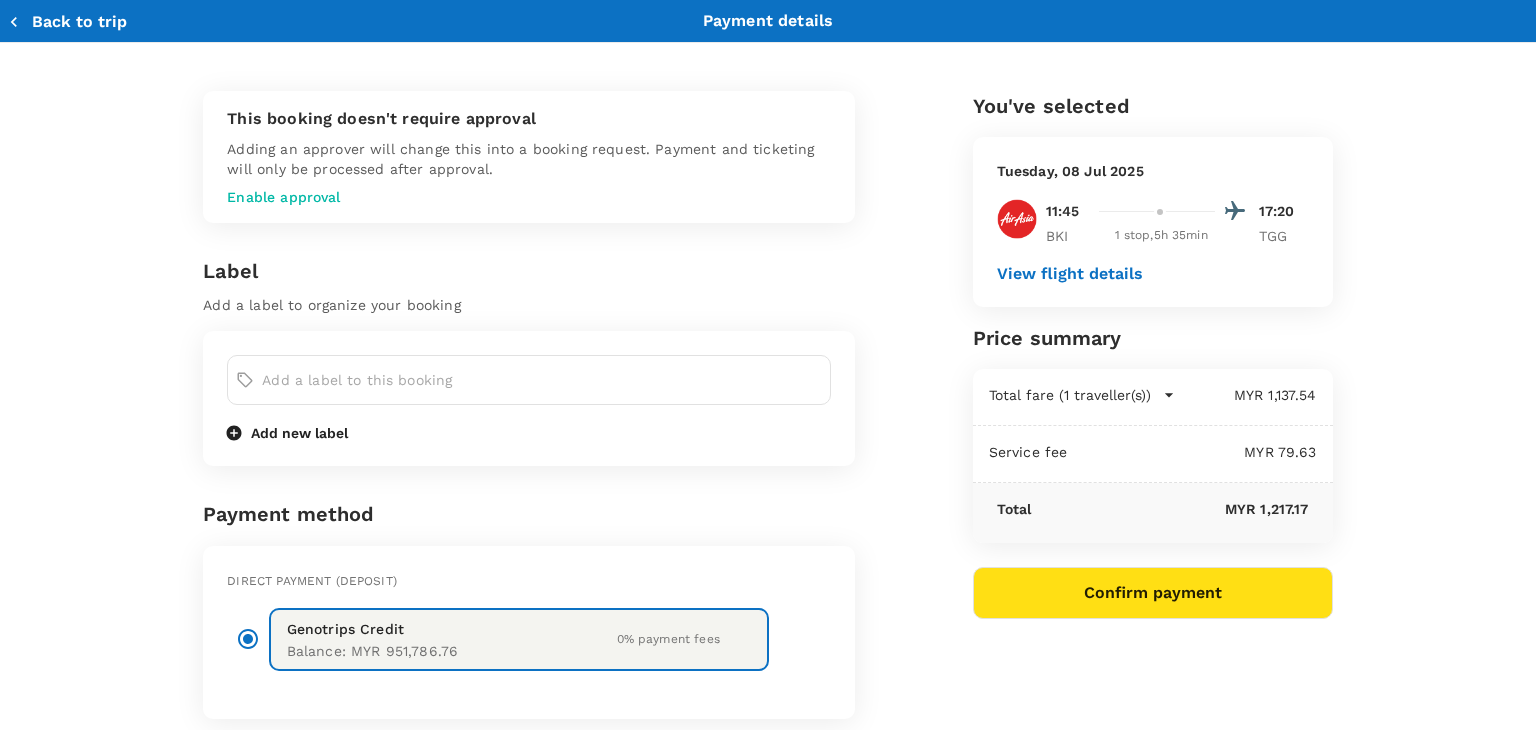 click at bounding box center (1169, 395) 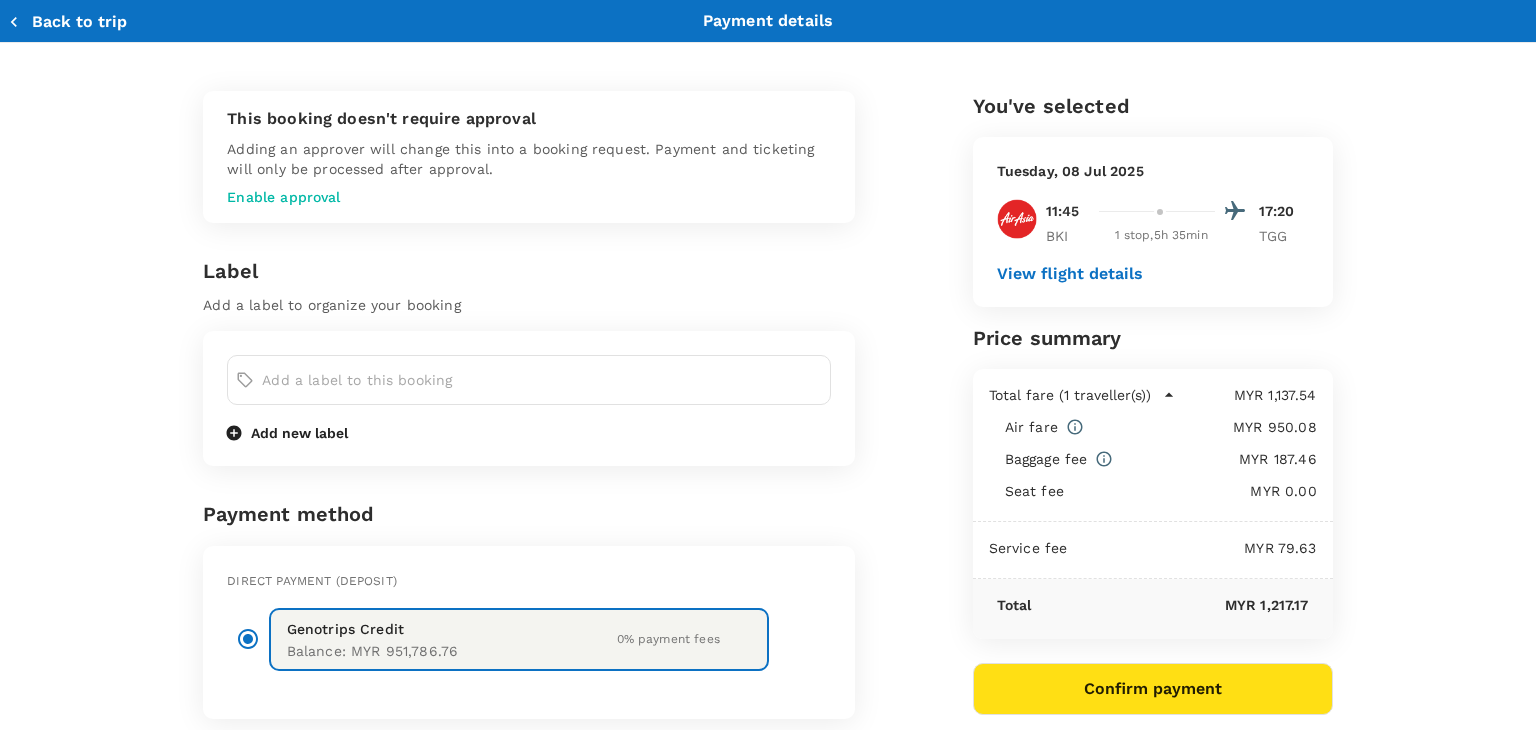 type 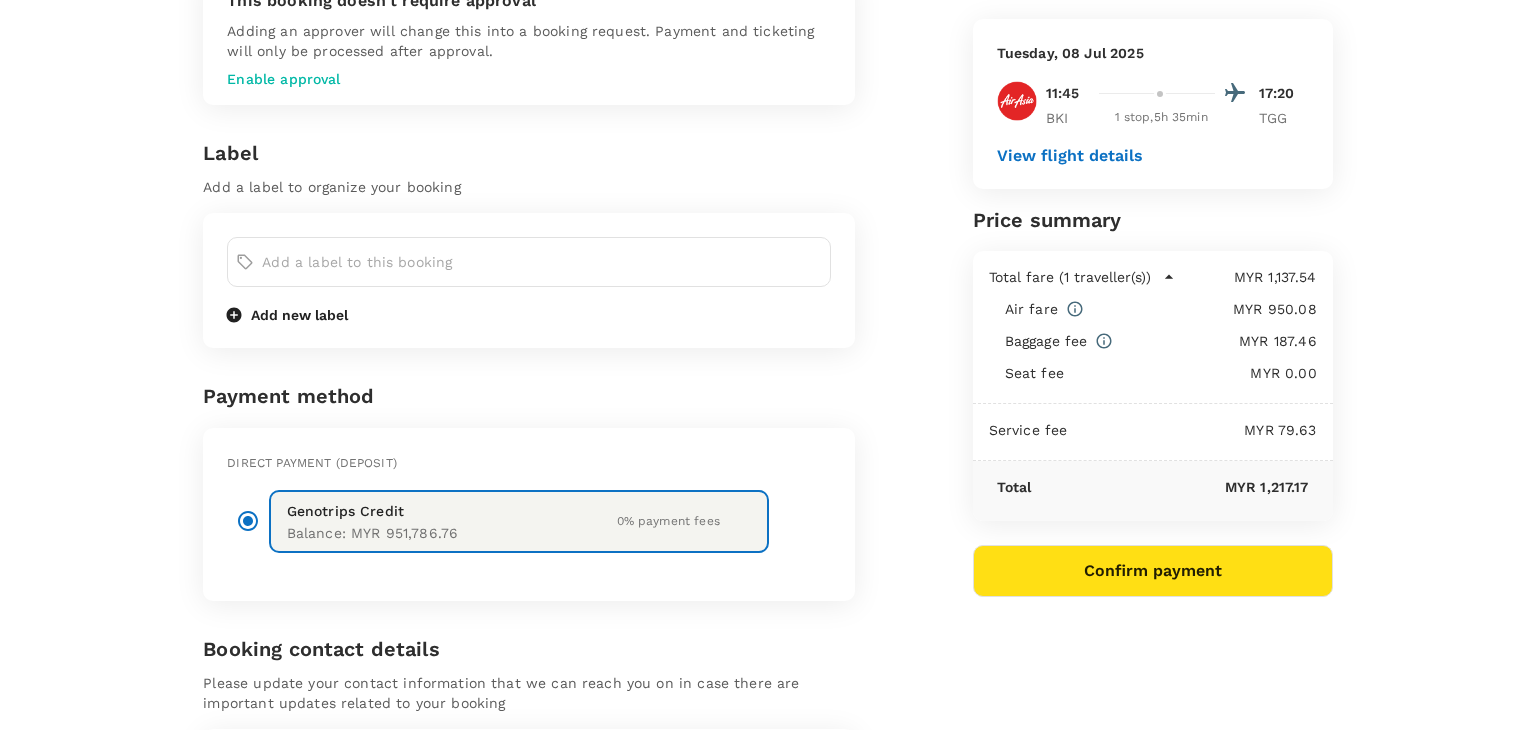 scroll, scrollTop: 117, scrollLeft: 0, axis: vertical 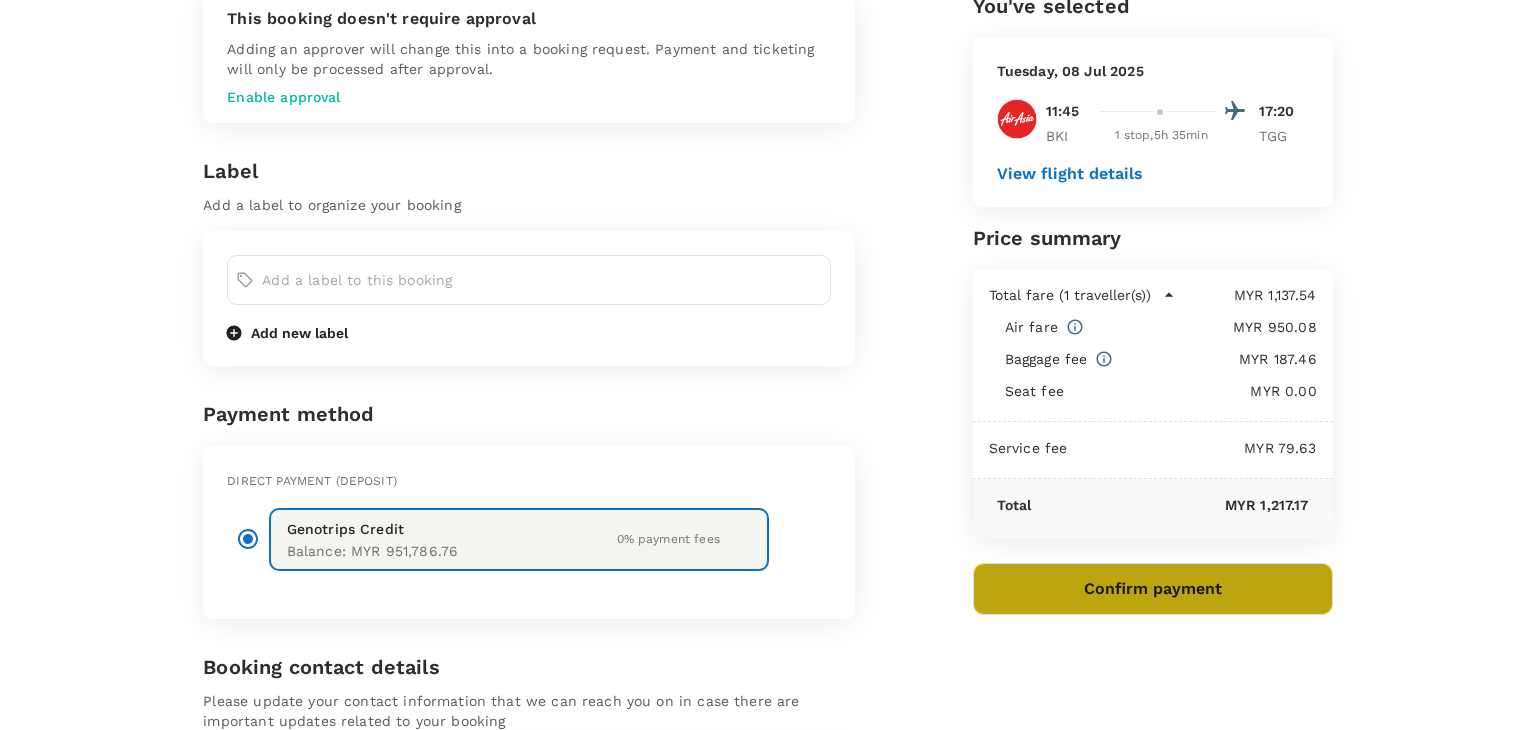 click on "Confirm payment" at bounding box center [1153, 589] 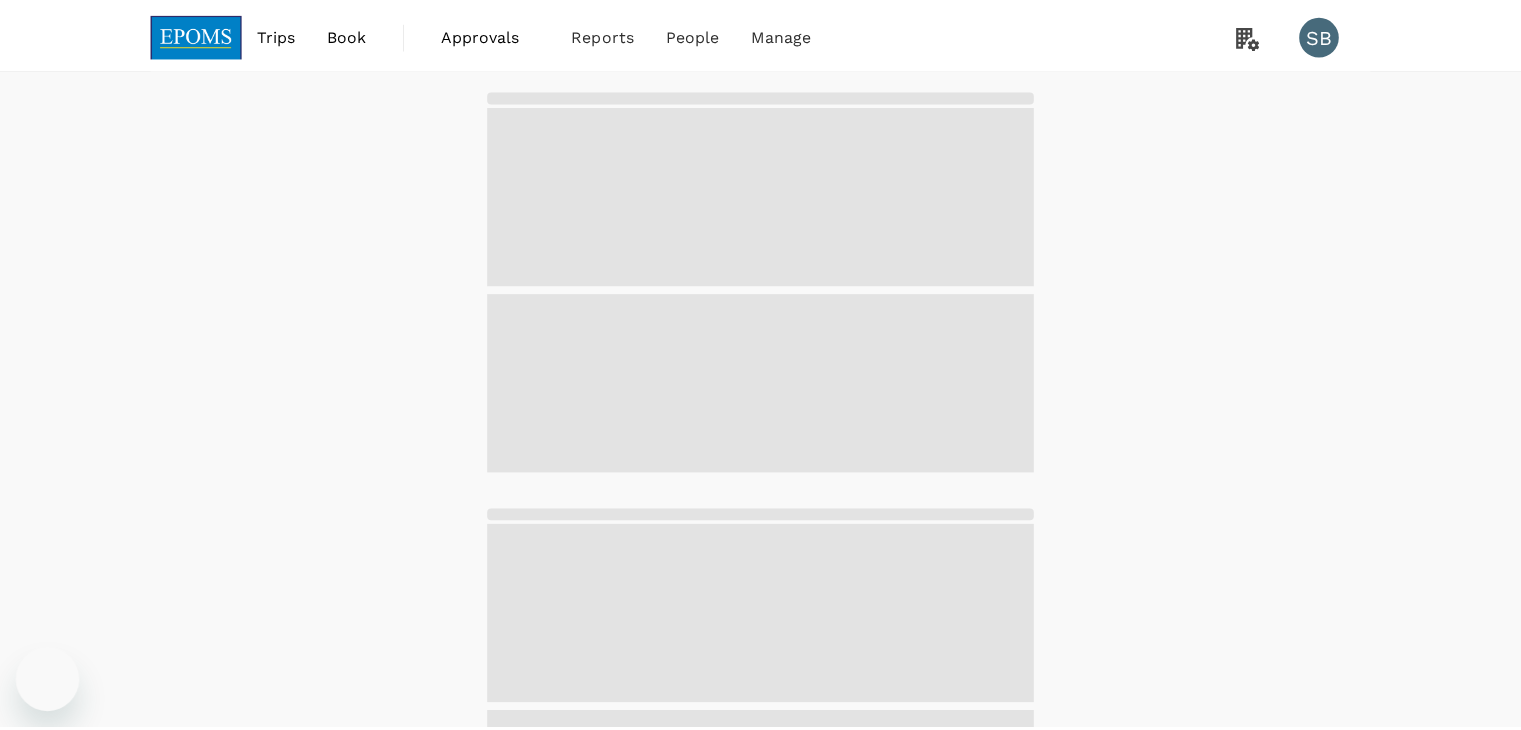 scroll, scrollTop: 0, scrollLeft: 0, axis: both 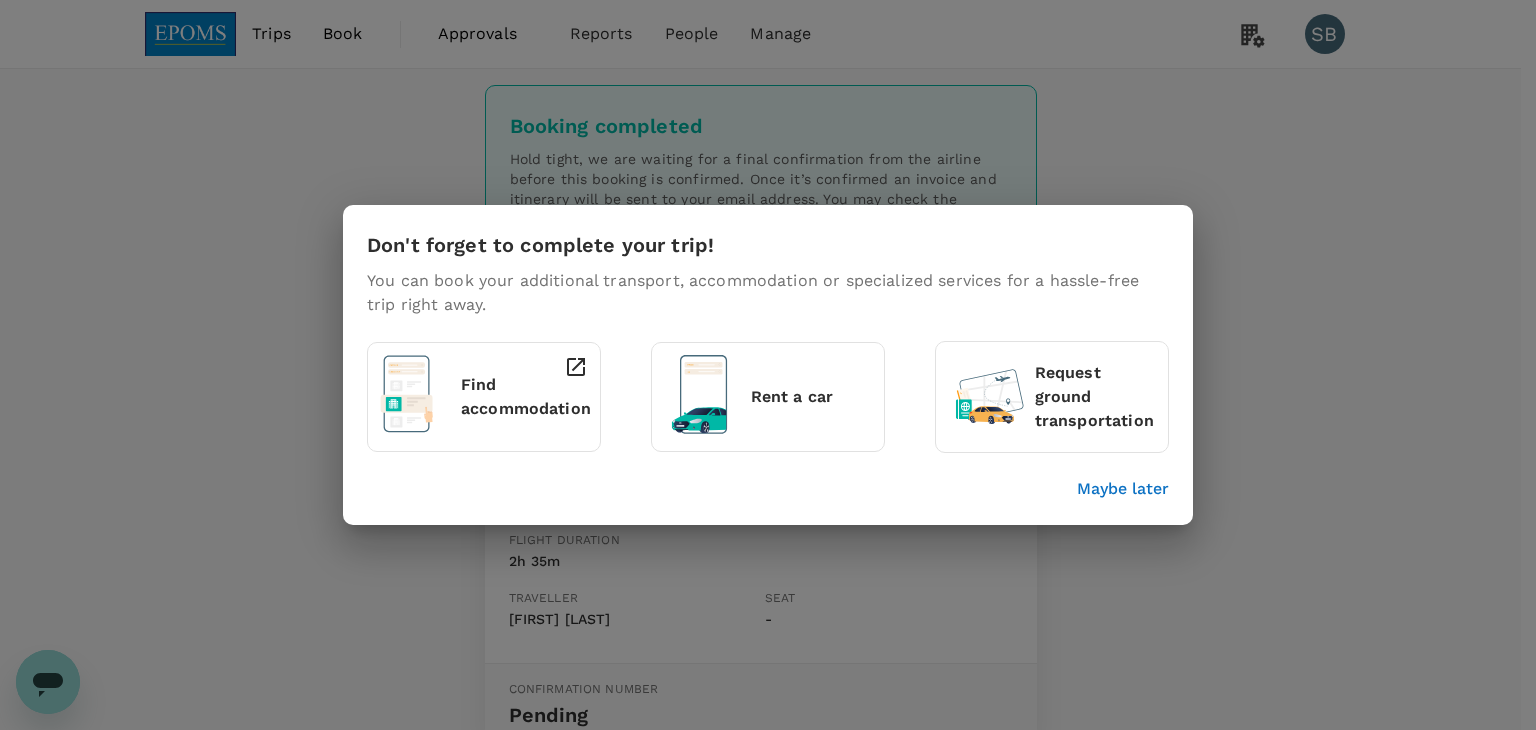 click on "Maybe later" at bounding box center (1123, 489) 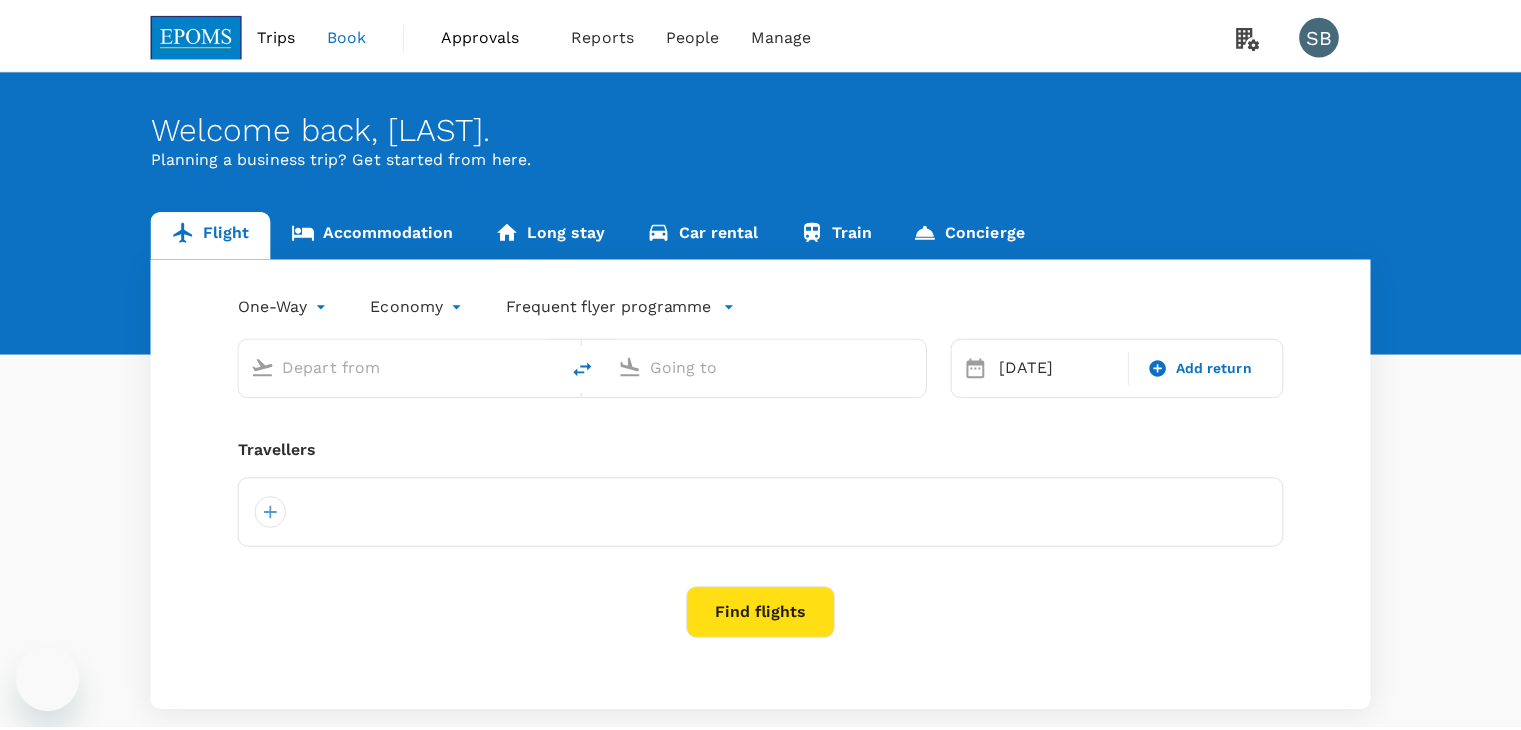 scroll, scrollTop: 0, scrollLeft: 0, axis: both 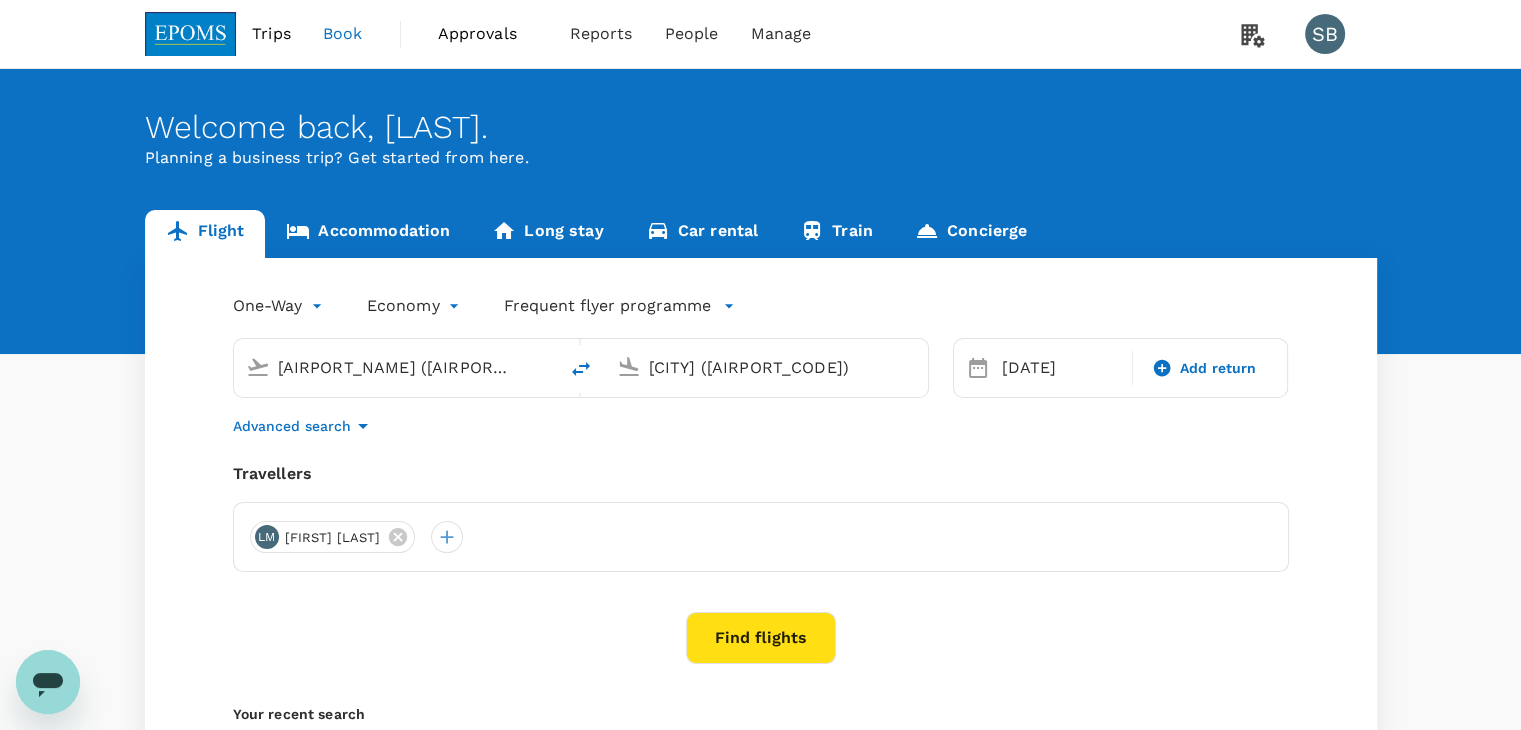 click on "Trips" at bounding box center (271, 34) 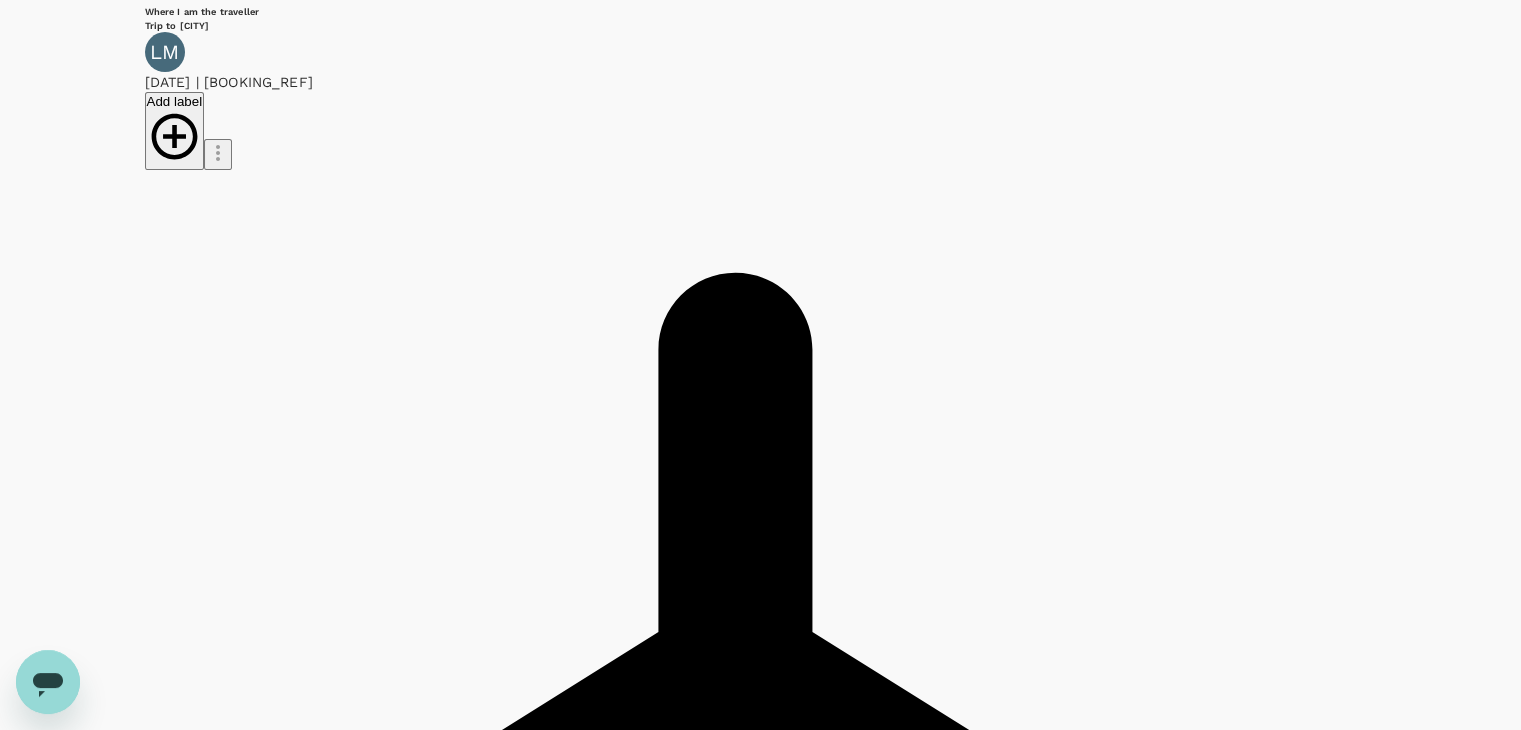 scroll, scrollTop: 268, scrollLeft: 0, axis: vertical 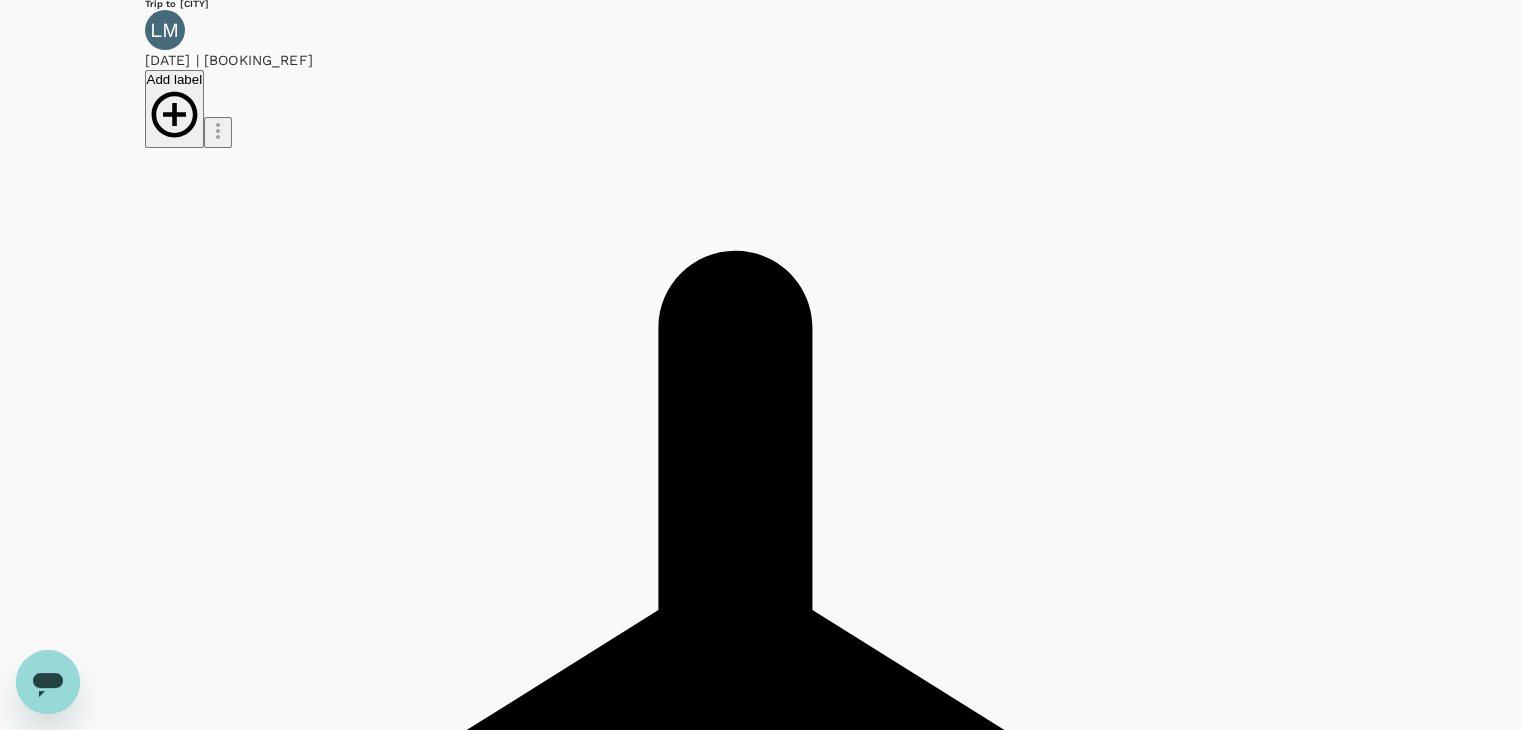 click on "Tuesday, [DATE] [TIME] [AIRPORT_NAME] Terminal 2 [TIME] [CITY] Flight number : [FLIGHT_CODE] [FLIGHT_NUMBER] PNR number : [BOOKING_REF] Status : Ticket issued" at bounding box center (761, 1626) 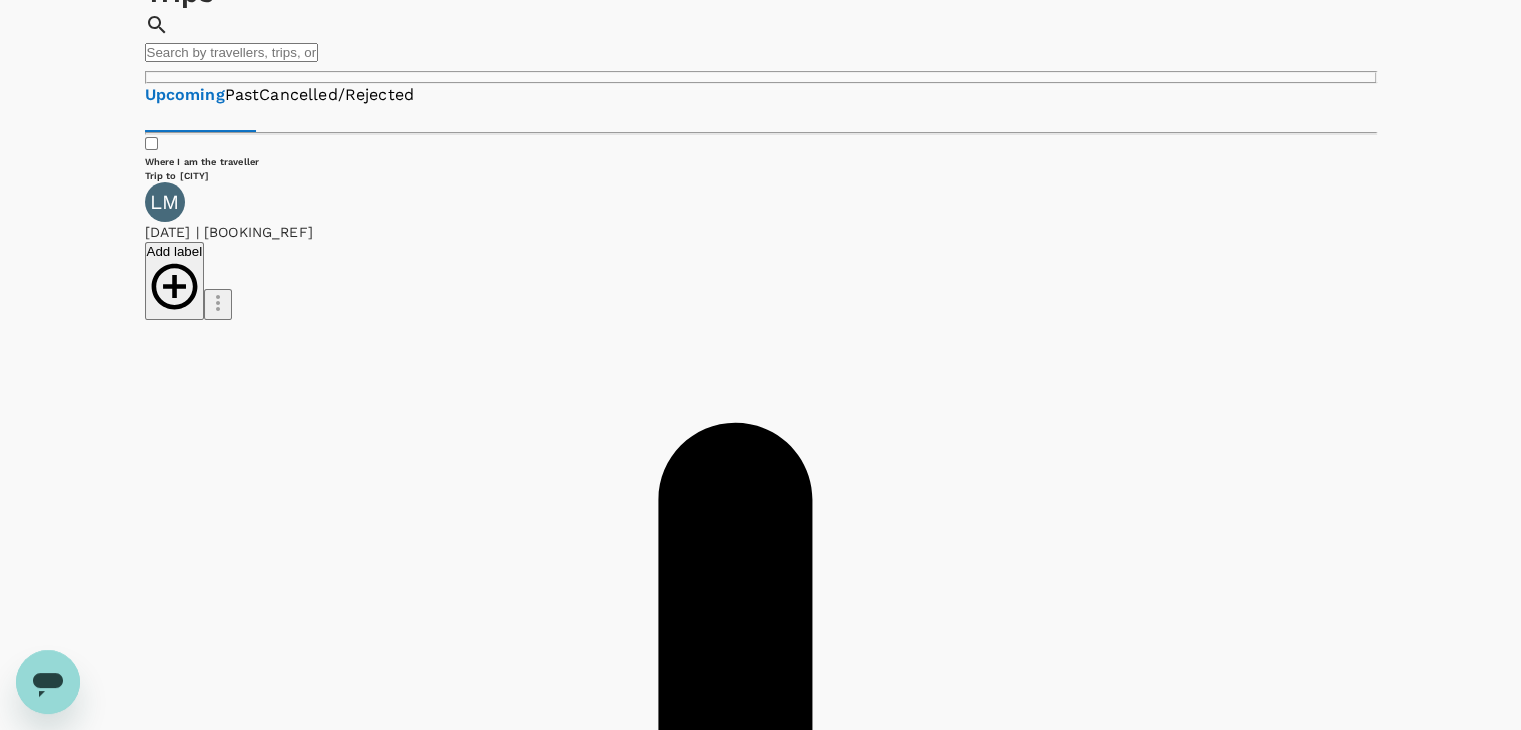scroll, scrollTop: 0, scrollLeft: 0, axis: both 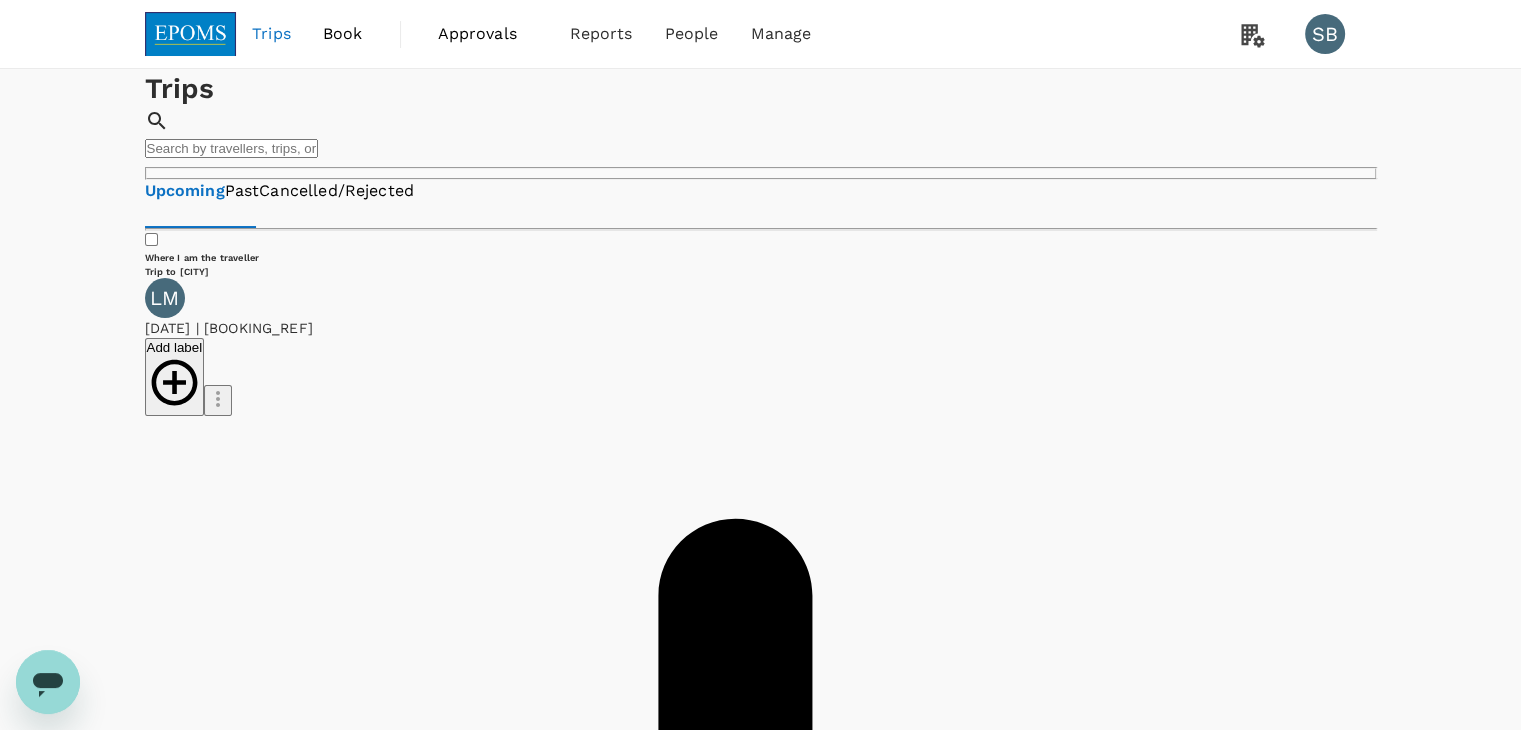 click at bounding box center [191, 34] 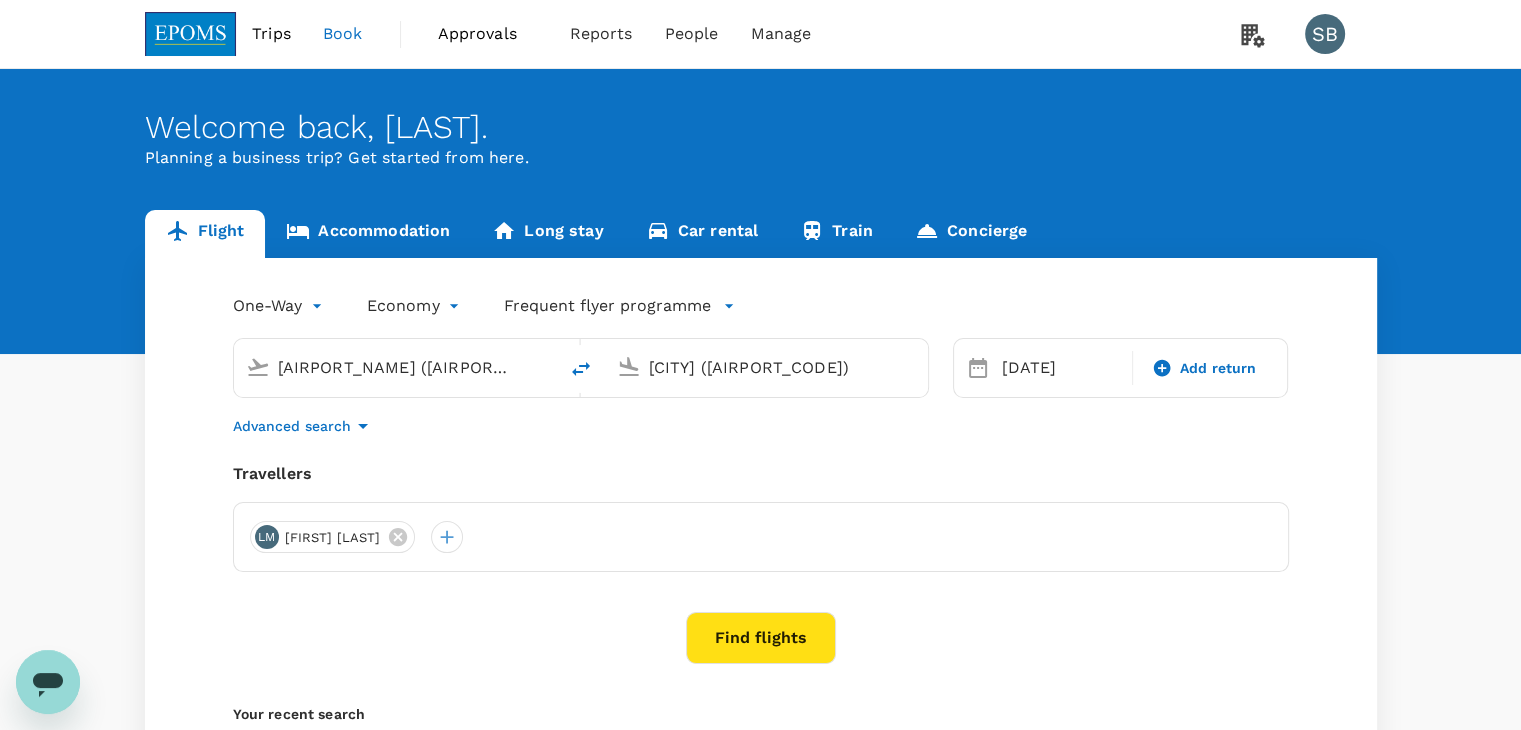 click on "Book" at bounding box center [343, 34] 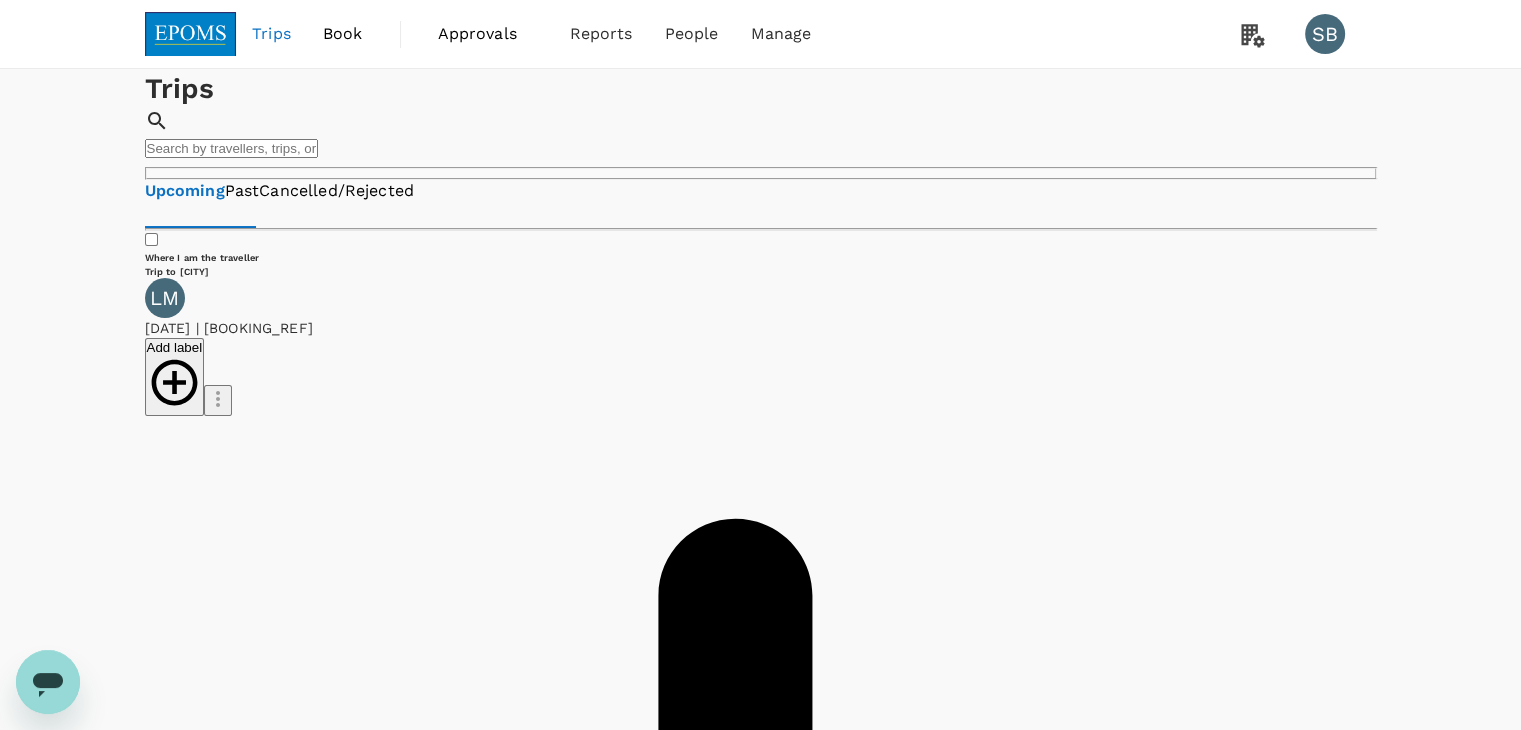 click on "Download invoice" at bounding box center (235, 2633) 